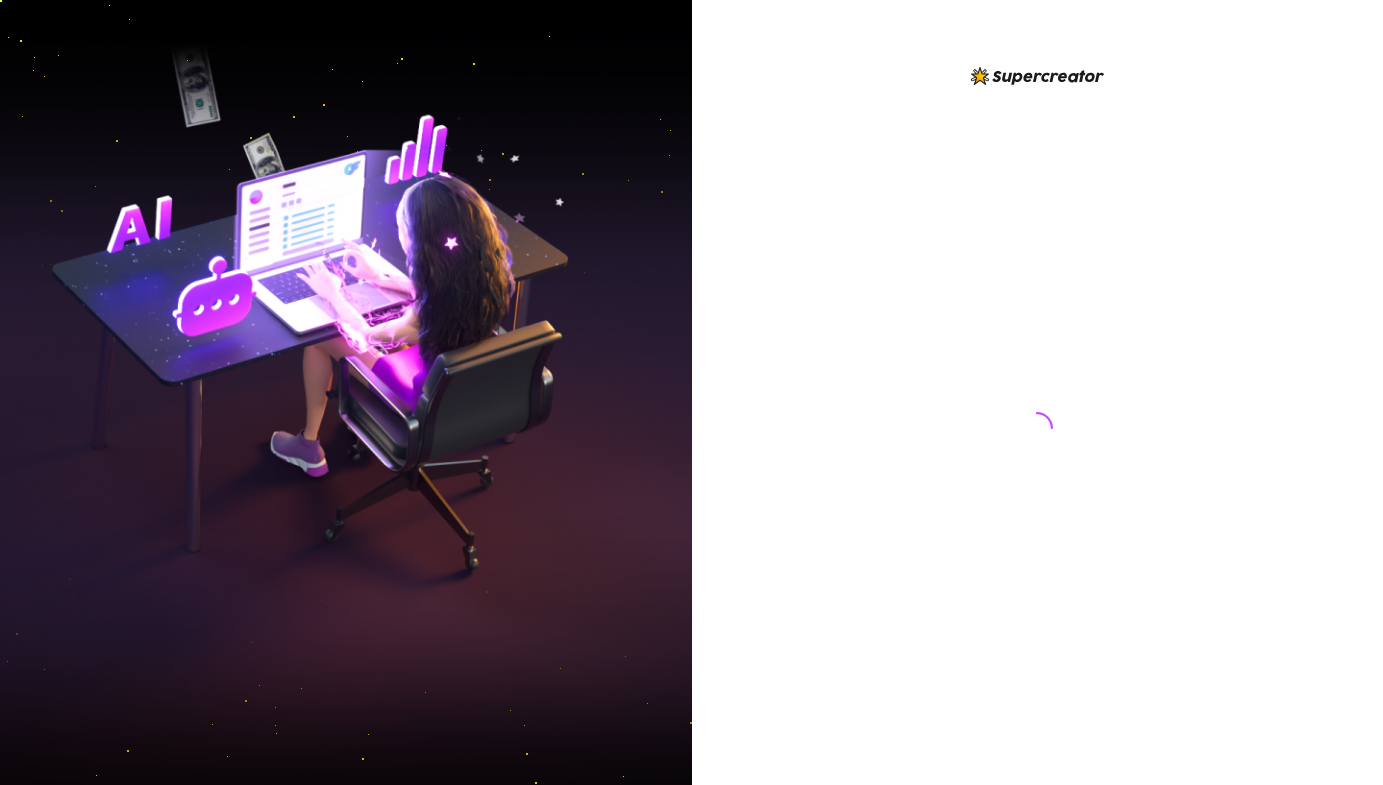 scroll, scrollTop: 0, scrollLeft: 0, axis: both 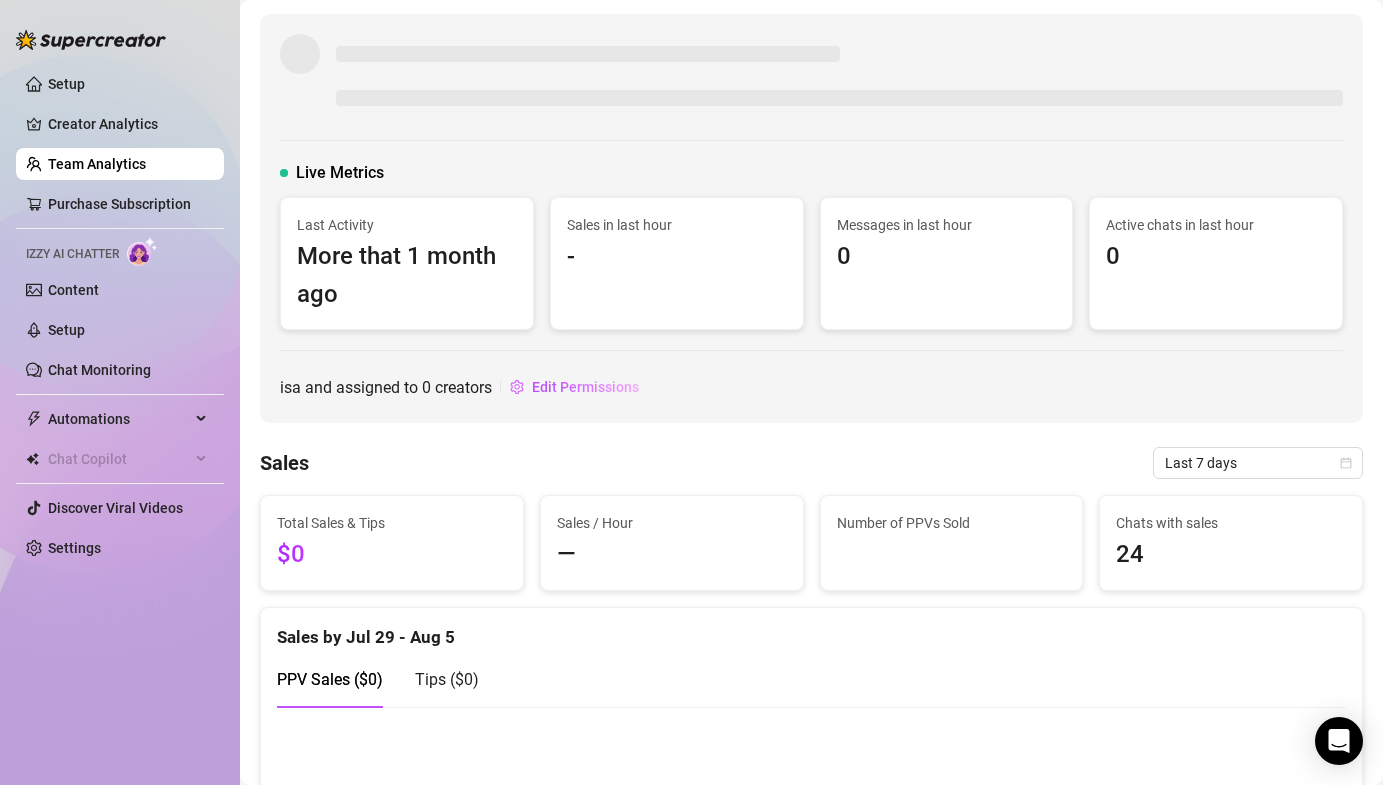 click on "Team Analytics" at bounding box center (97, 164) 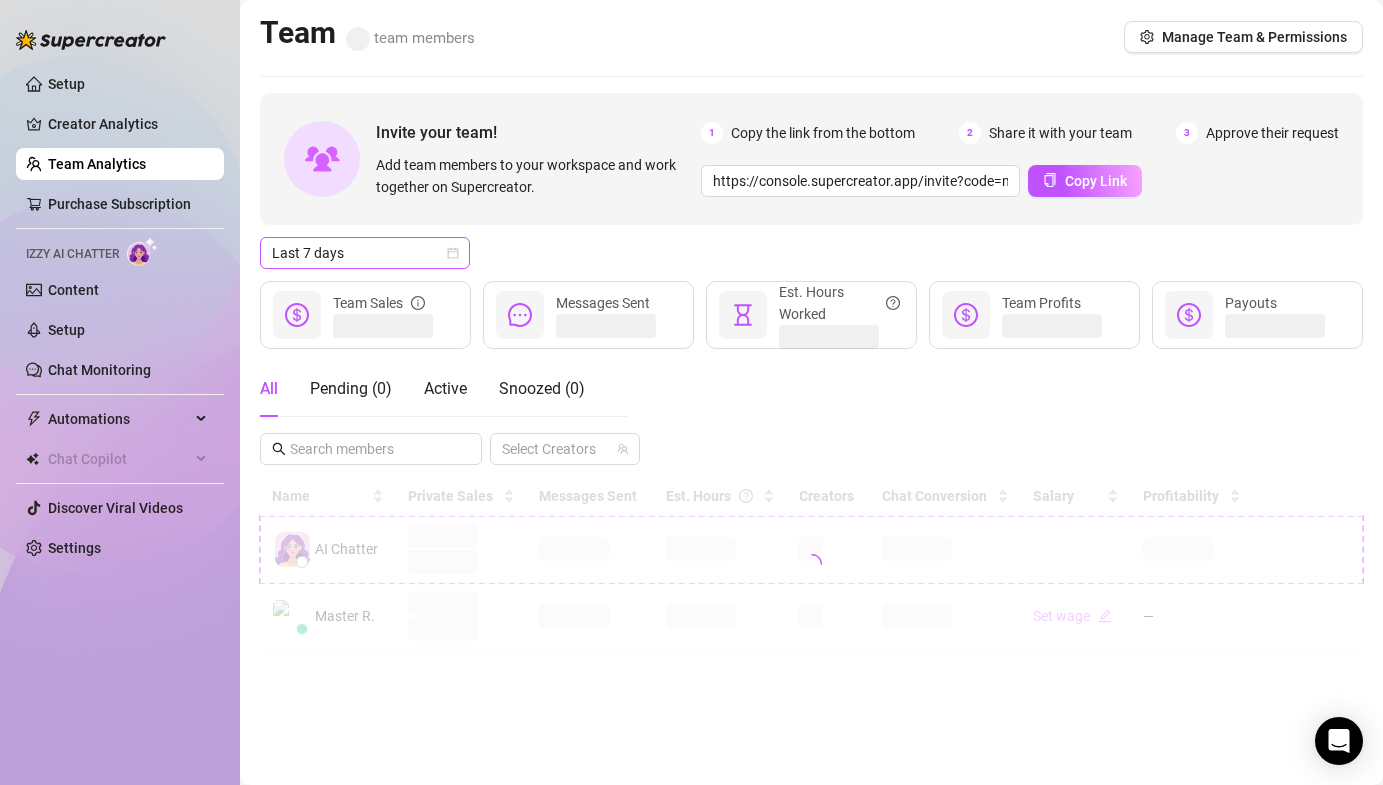 click on "Last 7 days" at bounding box center [365, 253] 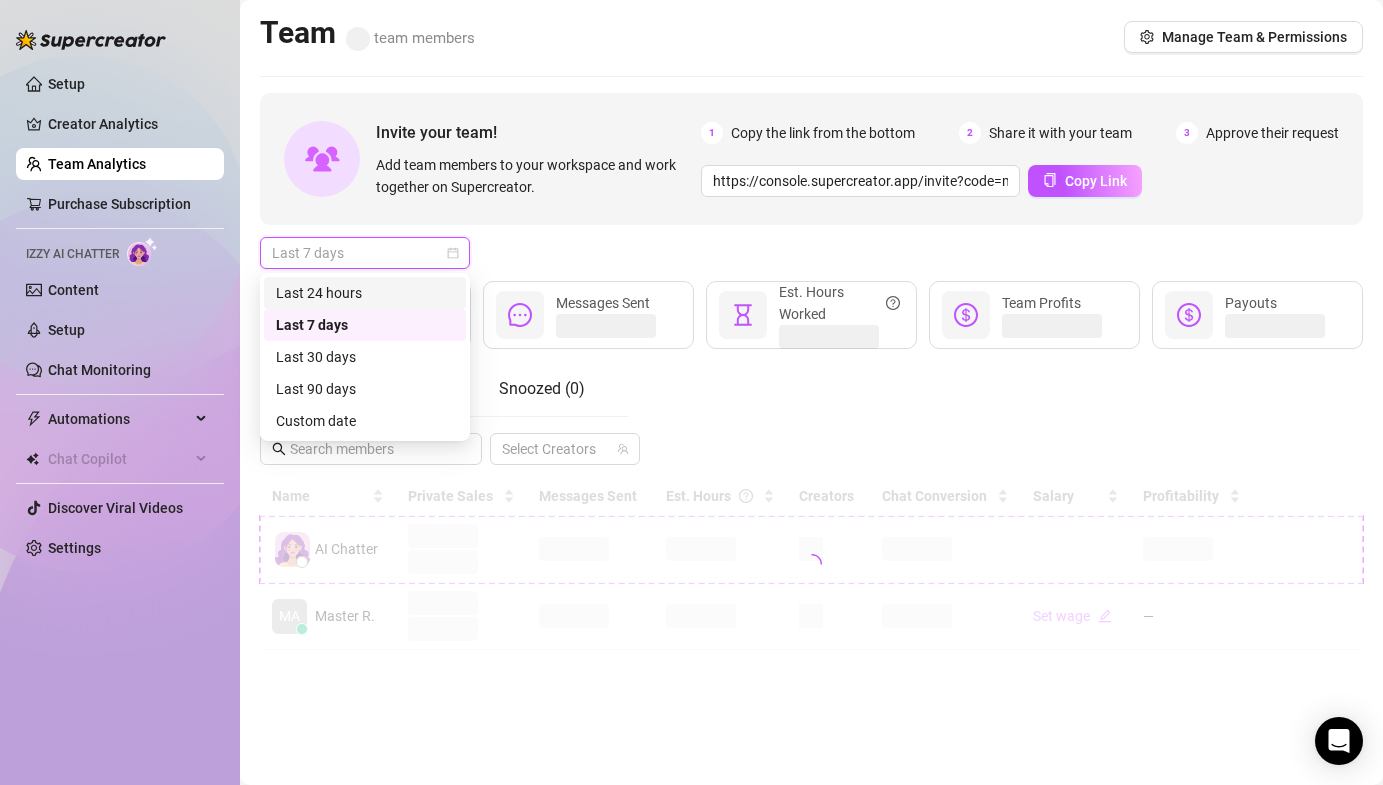 click on "Last 24 hours" at bounding box center (365, 293) 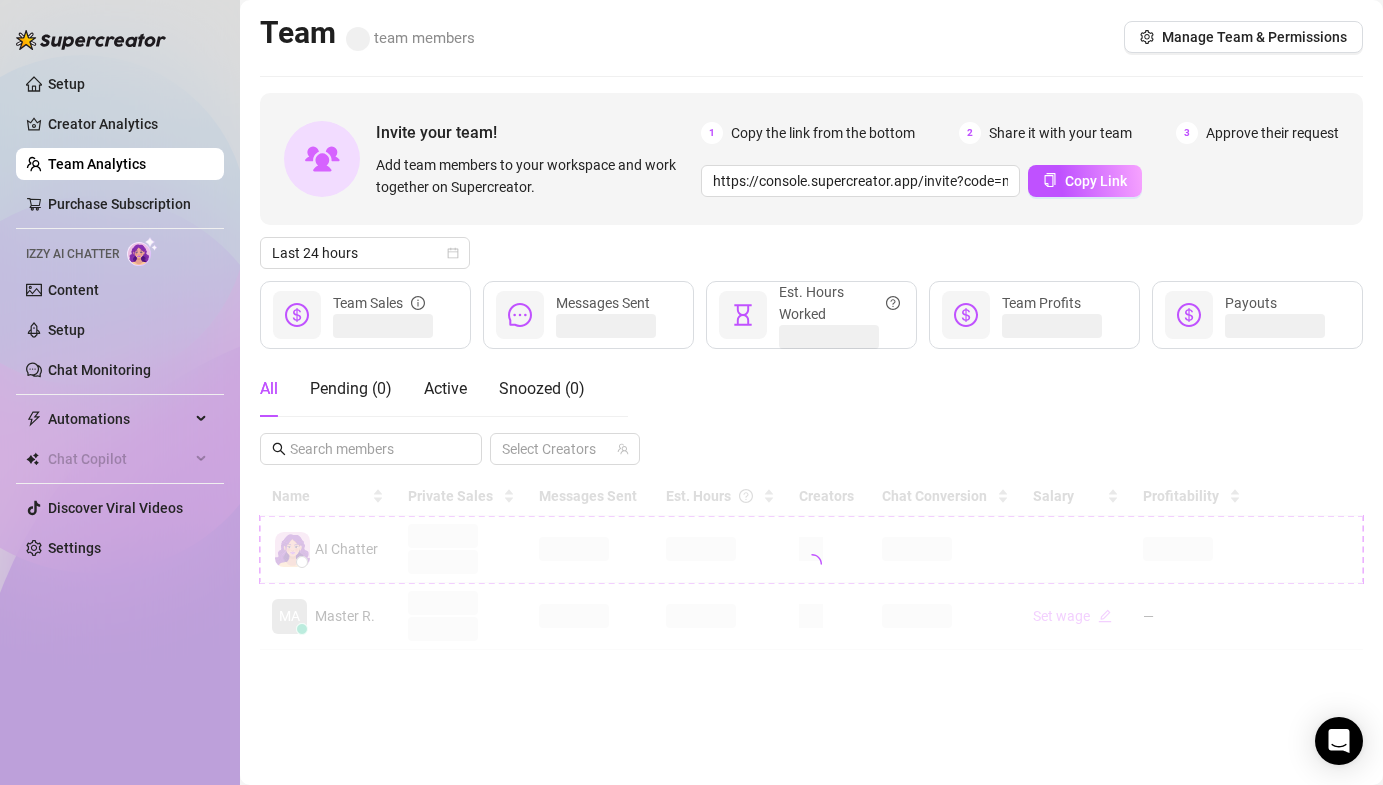 drag, startPoint x: 472, startPoint y: 407, endPoint x: 463, endPoint y: 399, distance: 12.0415945 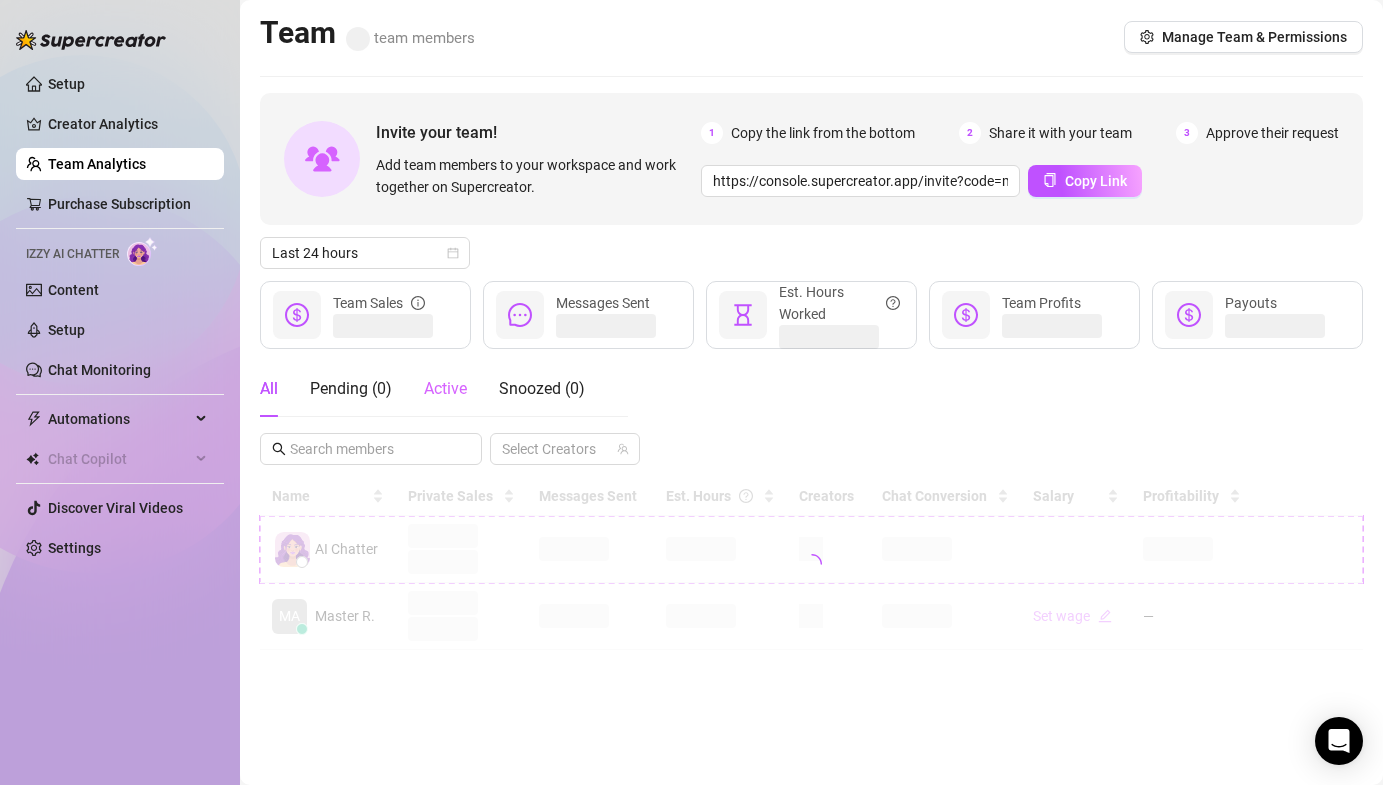 click on "All Pending ( 0 ) Active Snoozed ( 0 )" at bounding box center (422, 389) 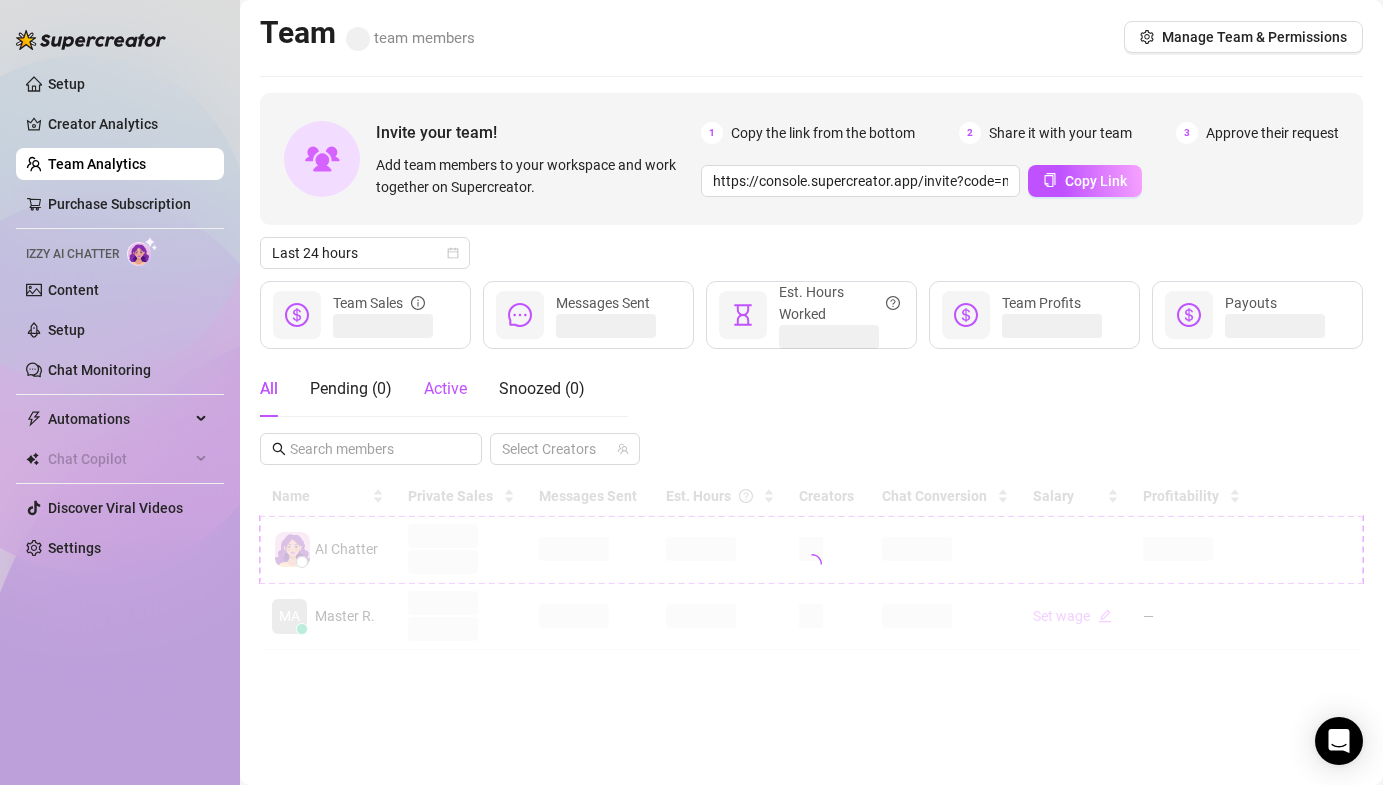 click on "Active" at bounding box center [445, 388] 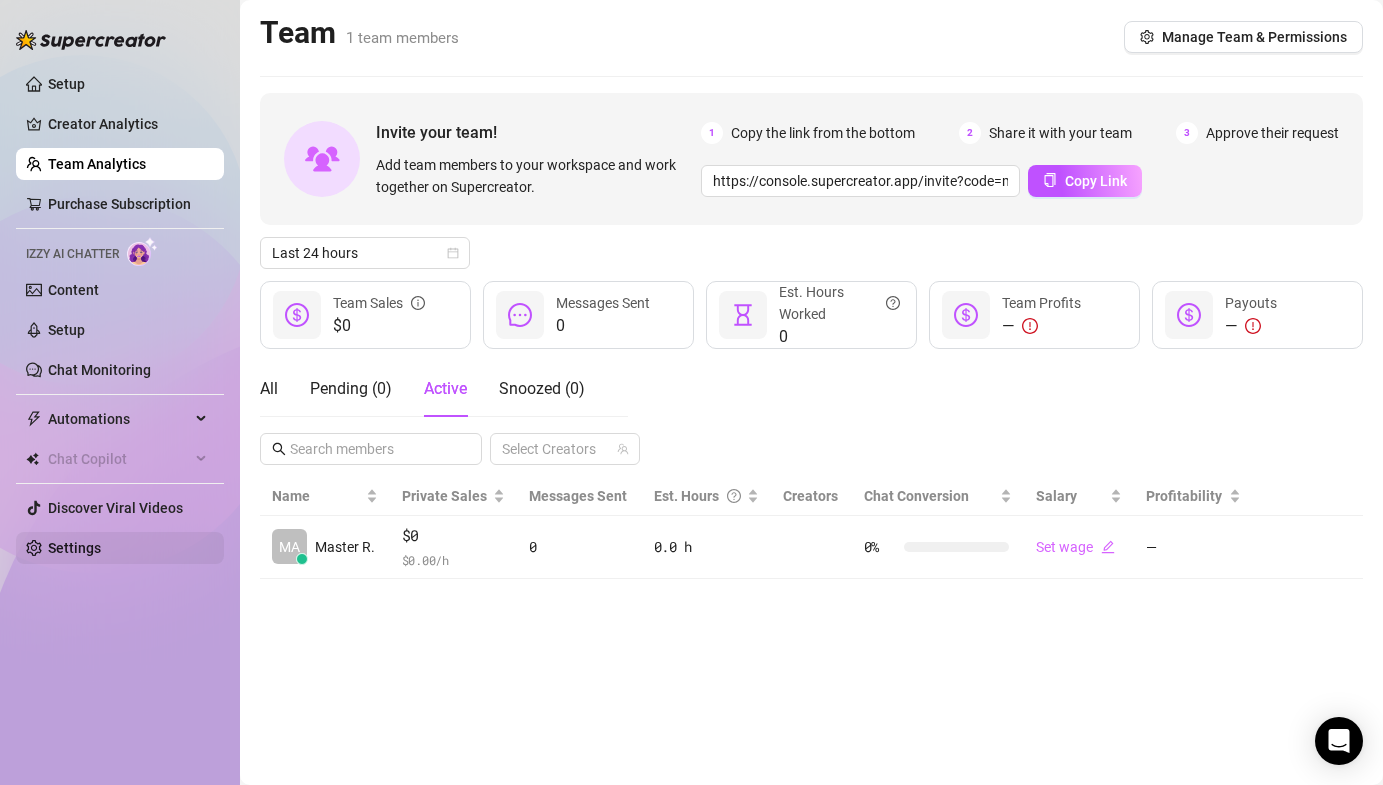 click on "Settings" at bounding box center (74, 548) 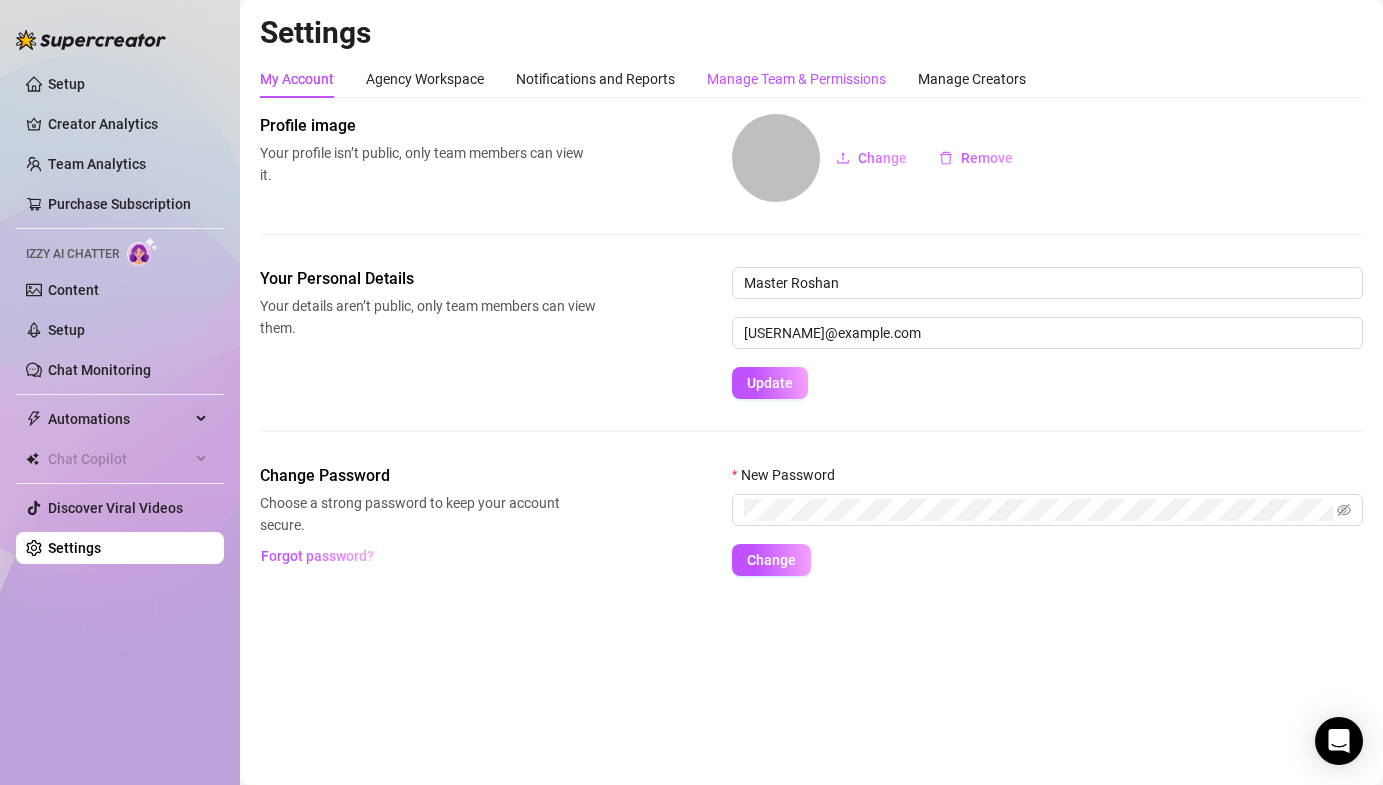 click on "Manage Team & Permissions" at bounding box center [796, 79] 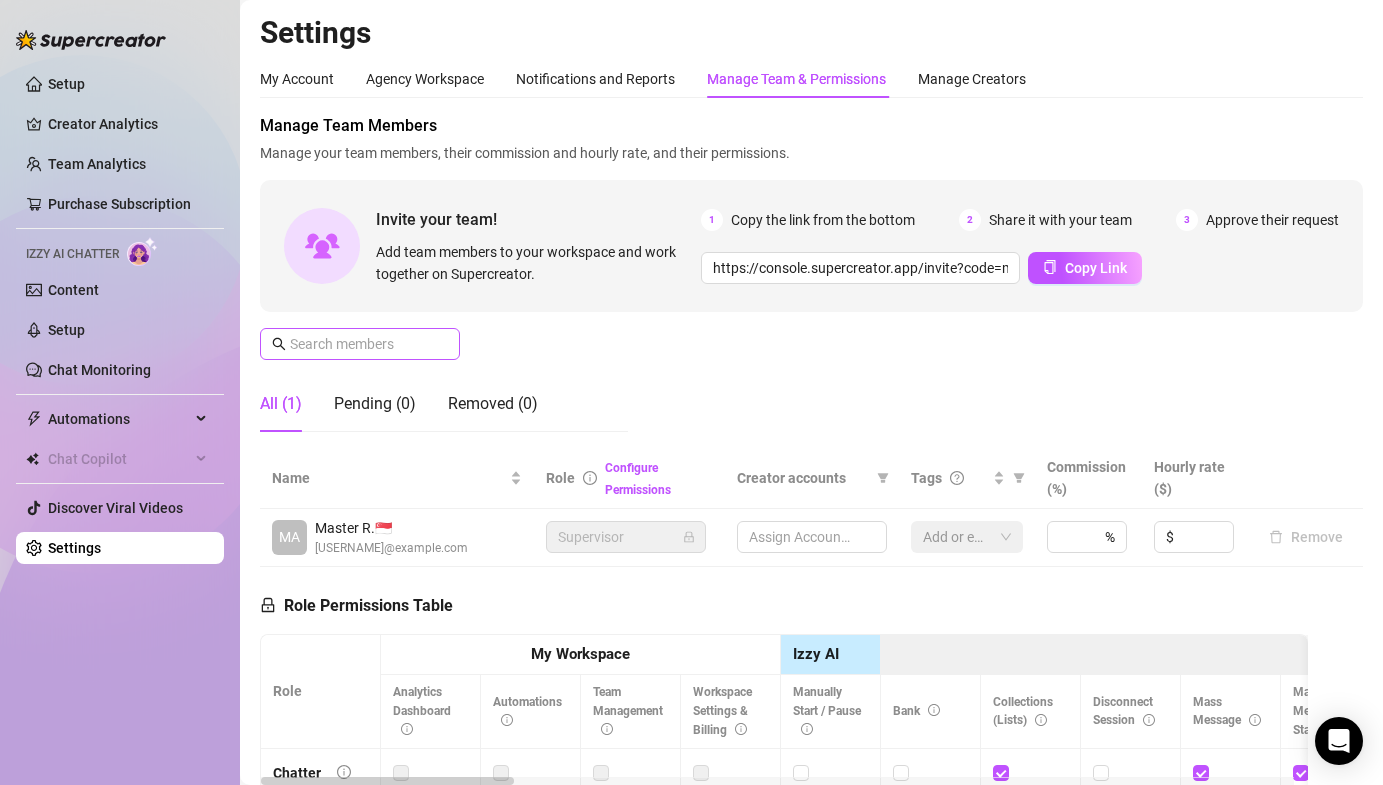 drag, startPoint x: 363, startPoint y: 326, endPoint x: 360, endPoint y: 338, distance: 12.369317 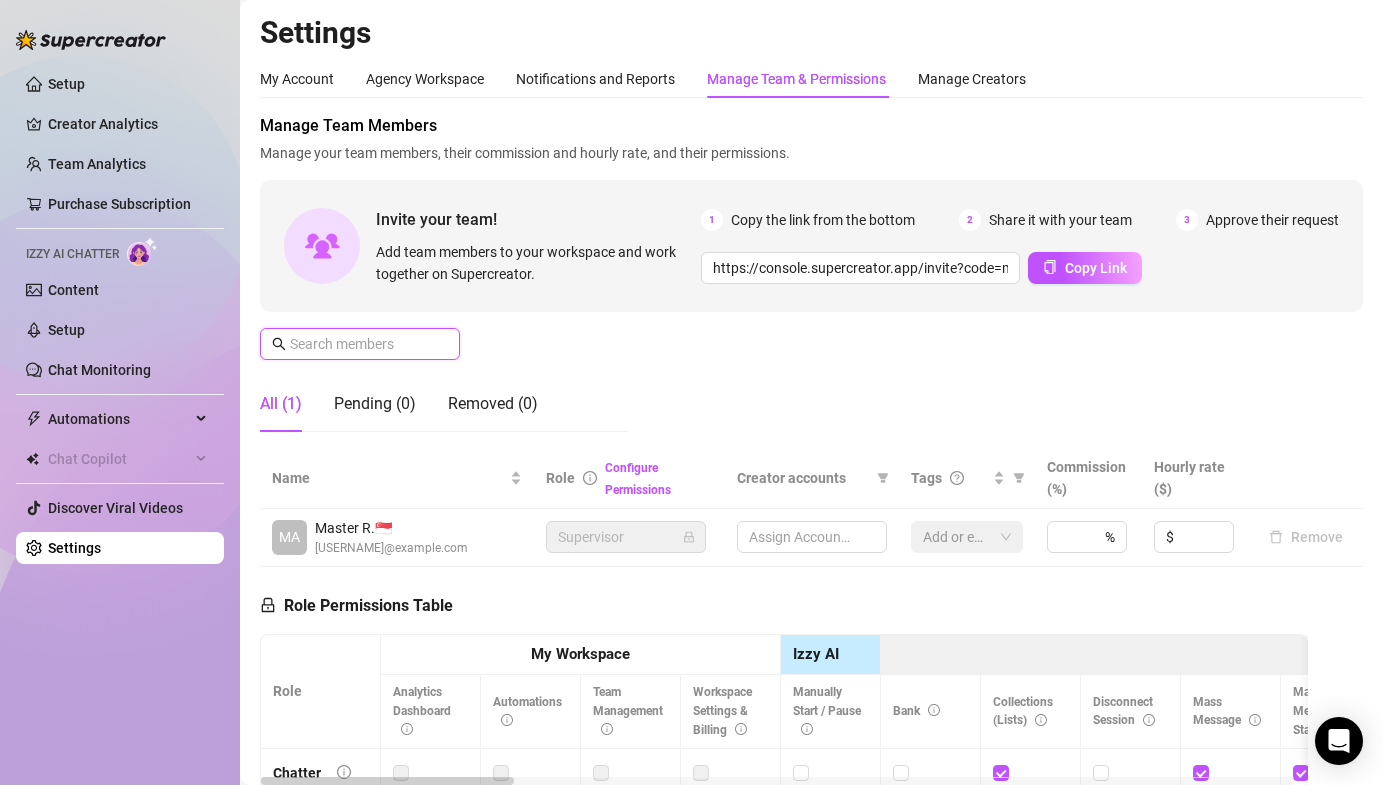 click at bounding box center (361, 344) 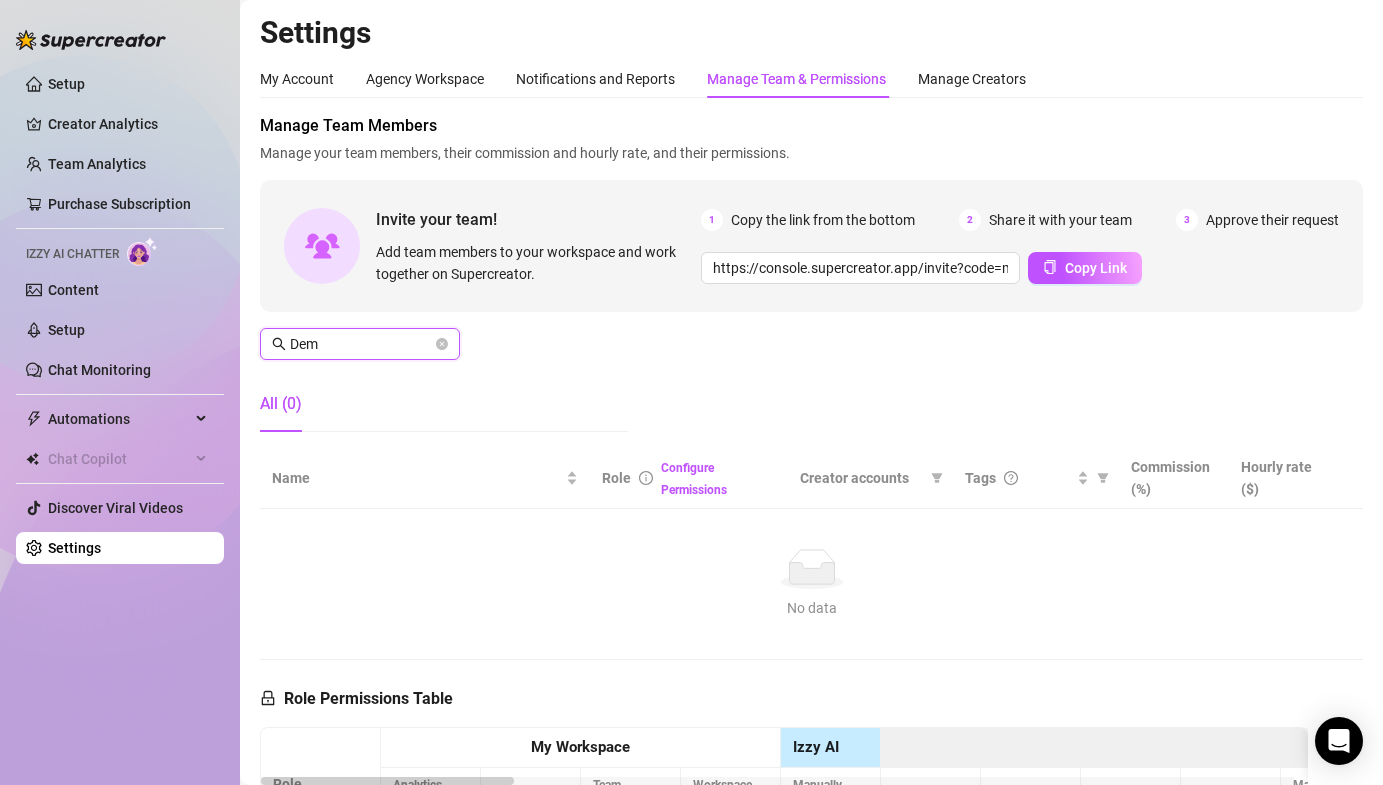 type on "Dem" 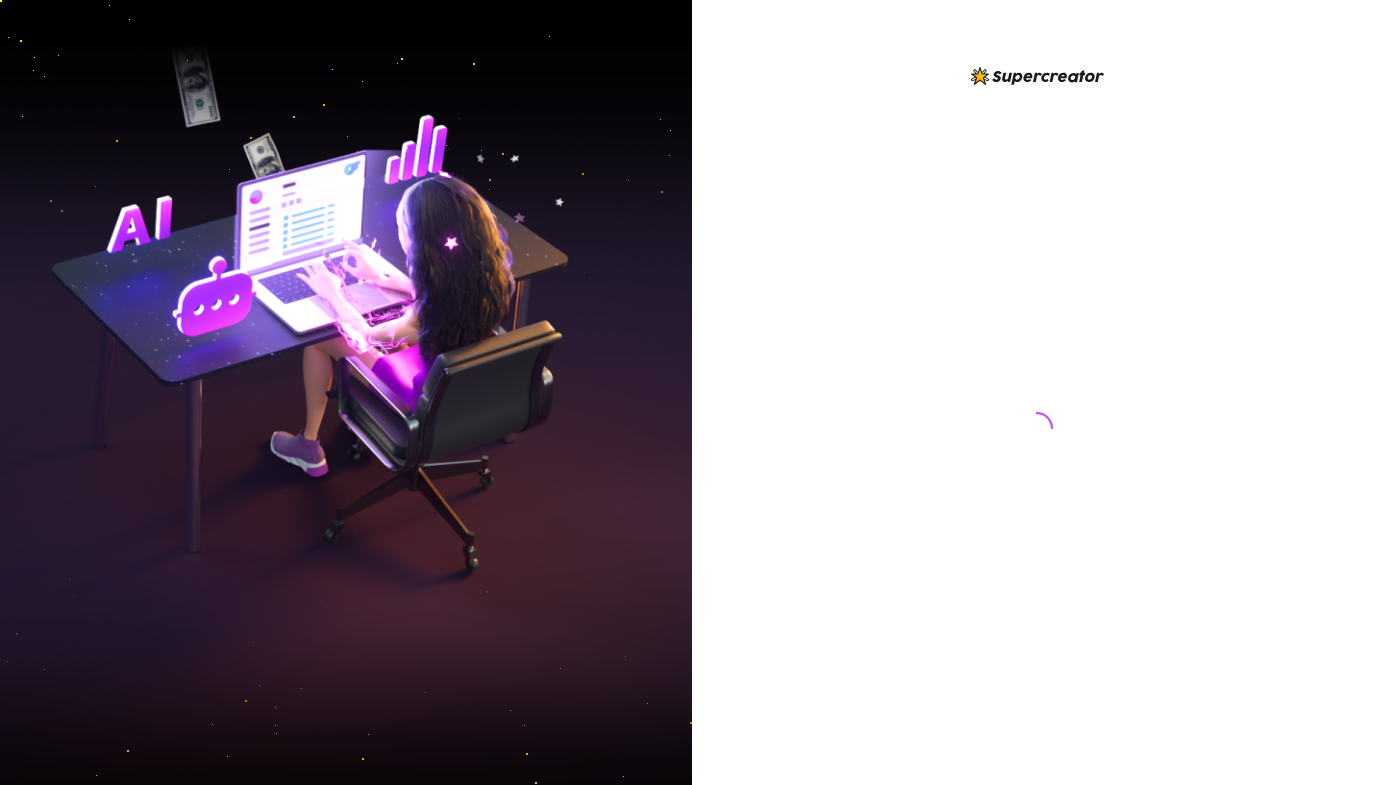 scroll, scrollTop: 0, scrollLeft: 0, axis: both 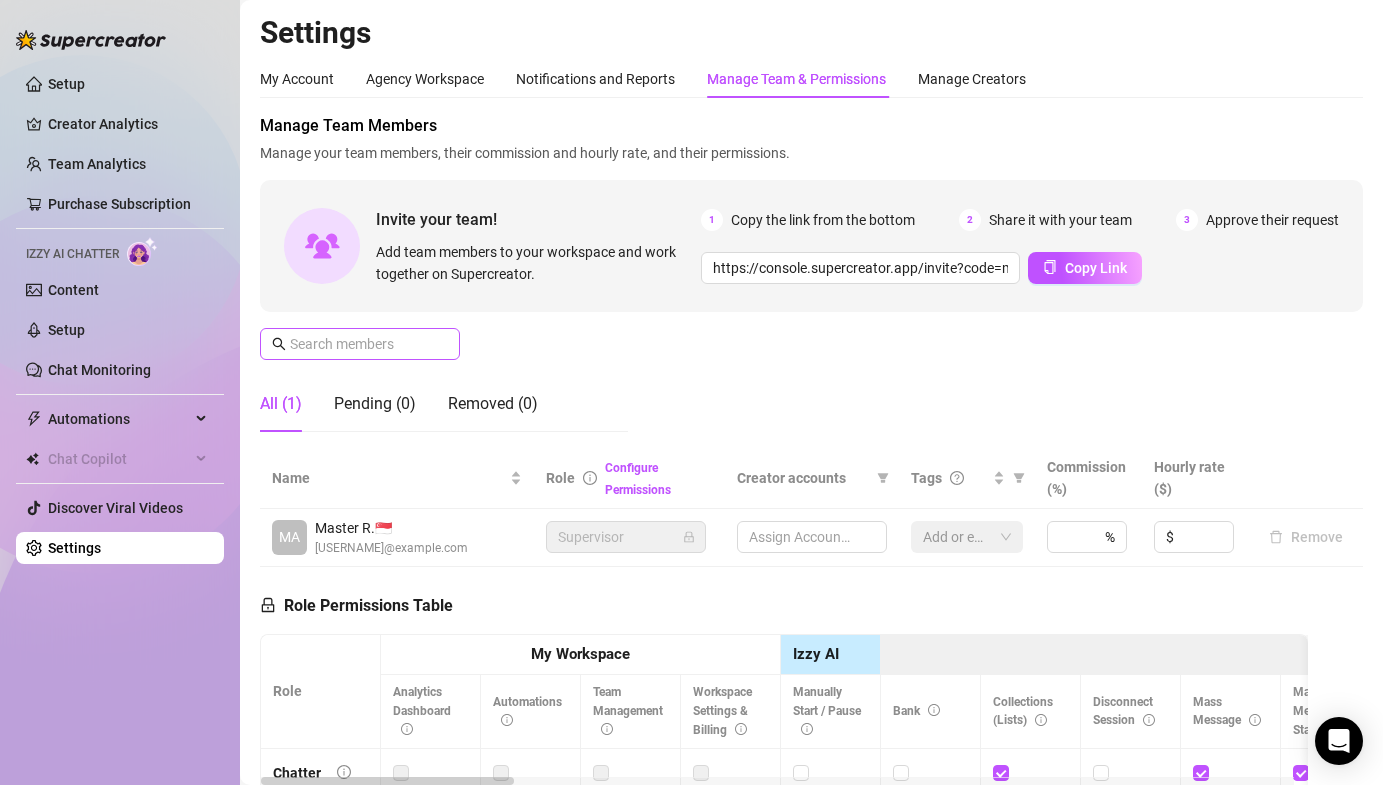 click at bounding box center [360, 344] 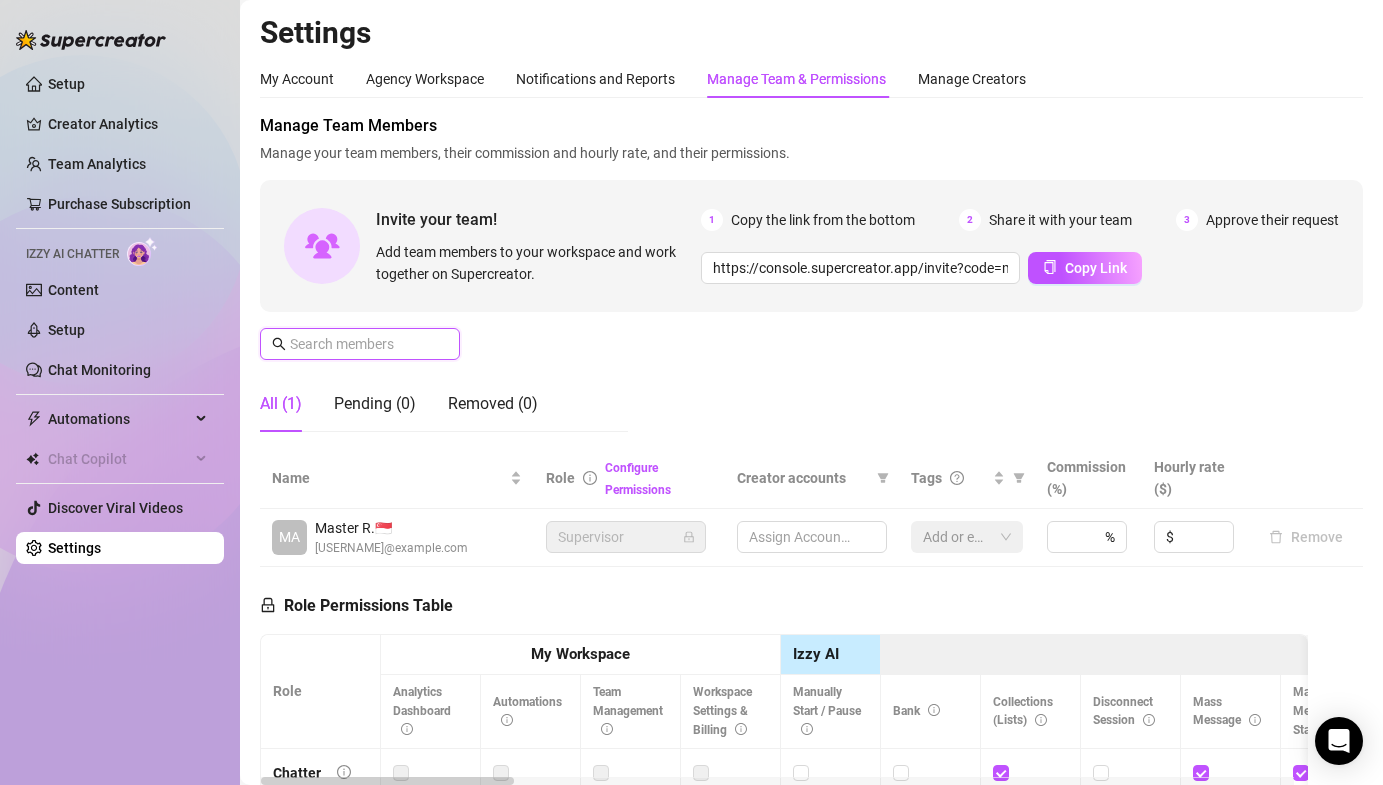 click at bounding box center [361, 344] 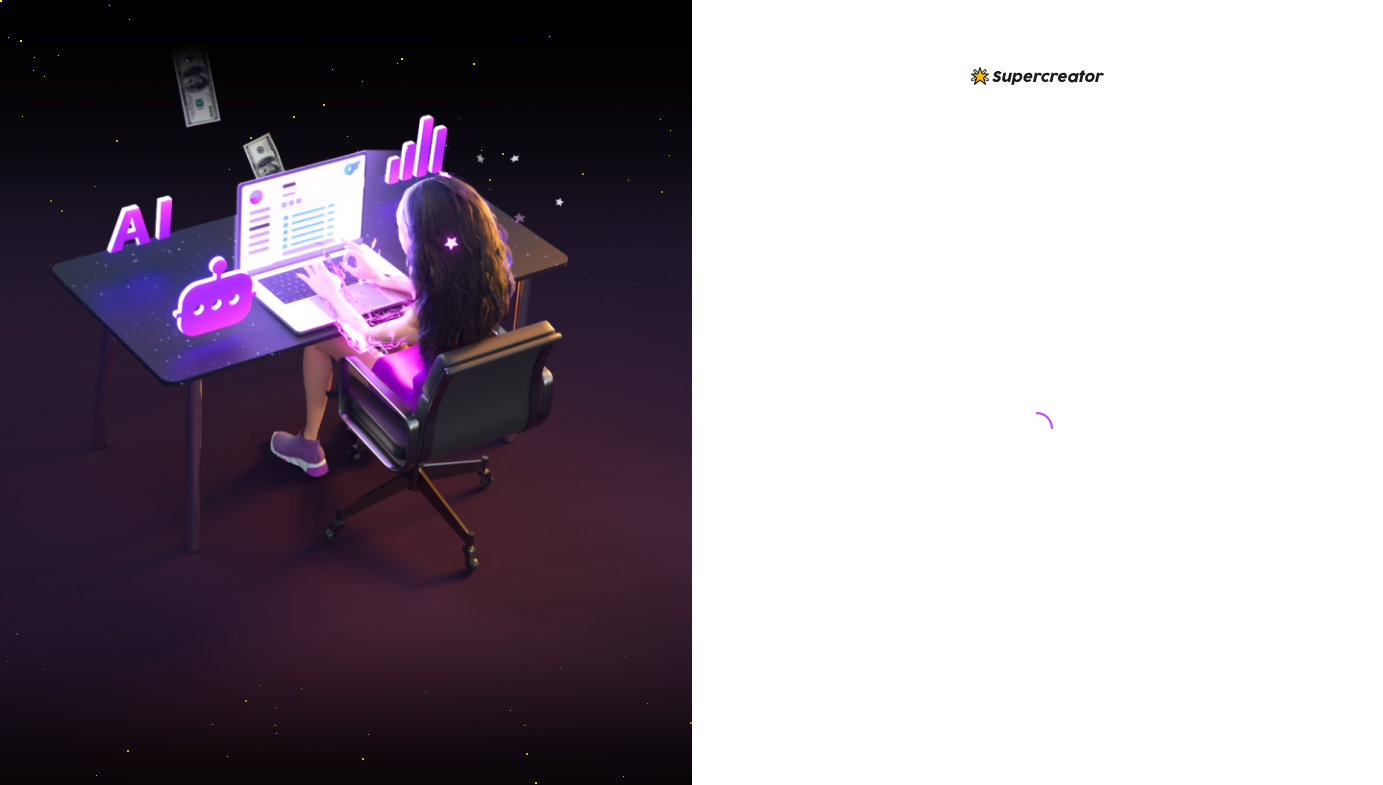 scroll, scrollTop: 0, scrollLeft: 0, axis: both 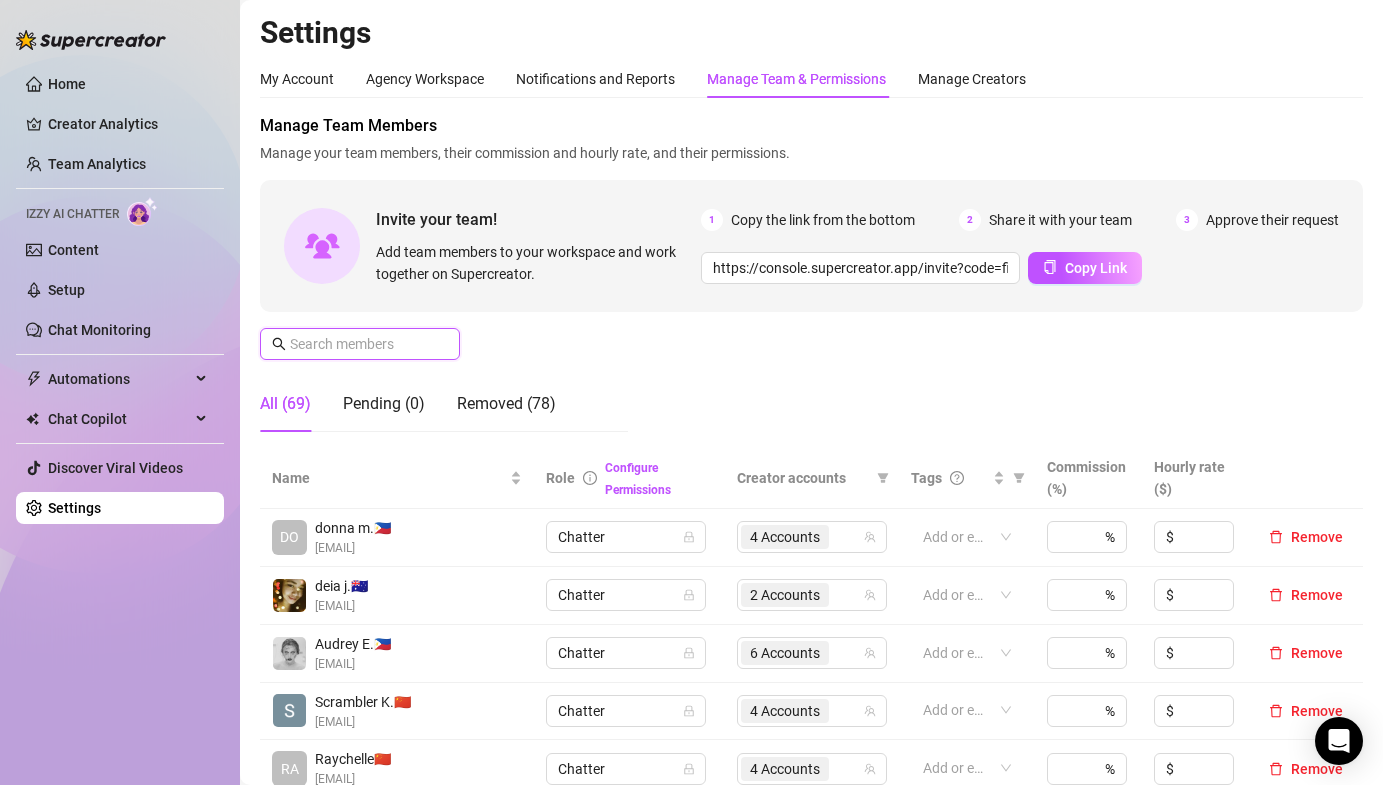 click at bounding box center [361, 344] 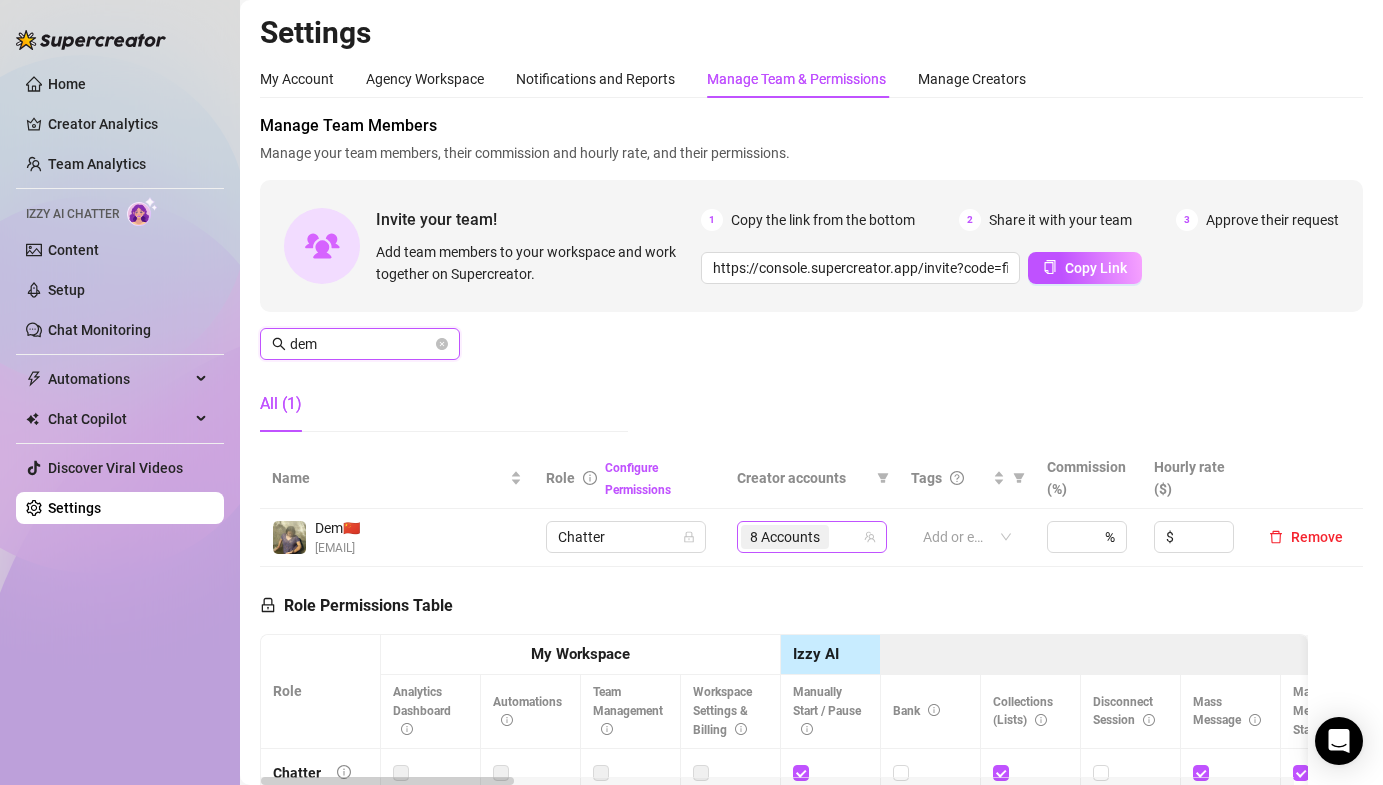 click on "8 Accounts" at bounding box center [785, 537] 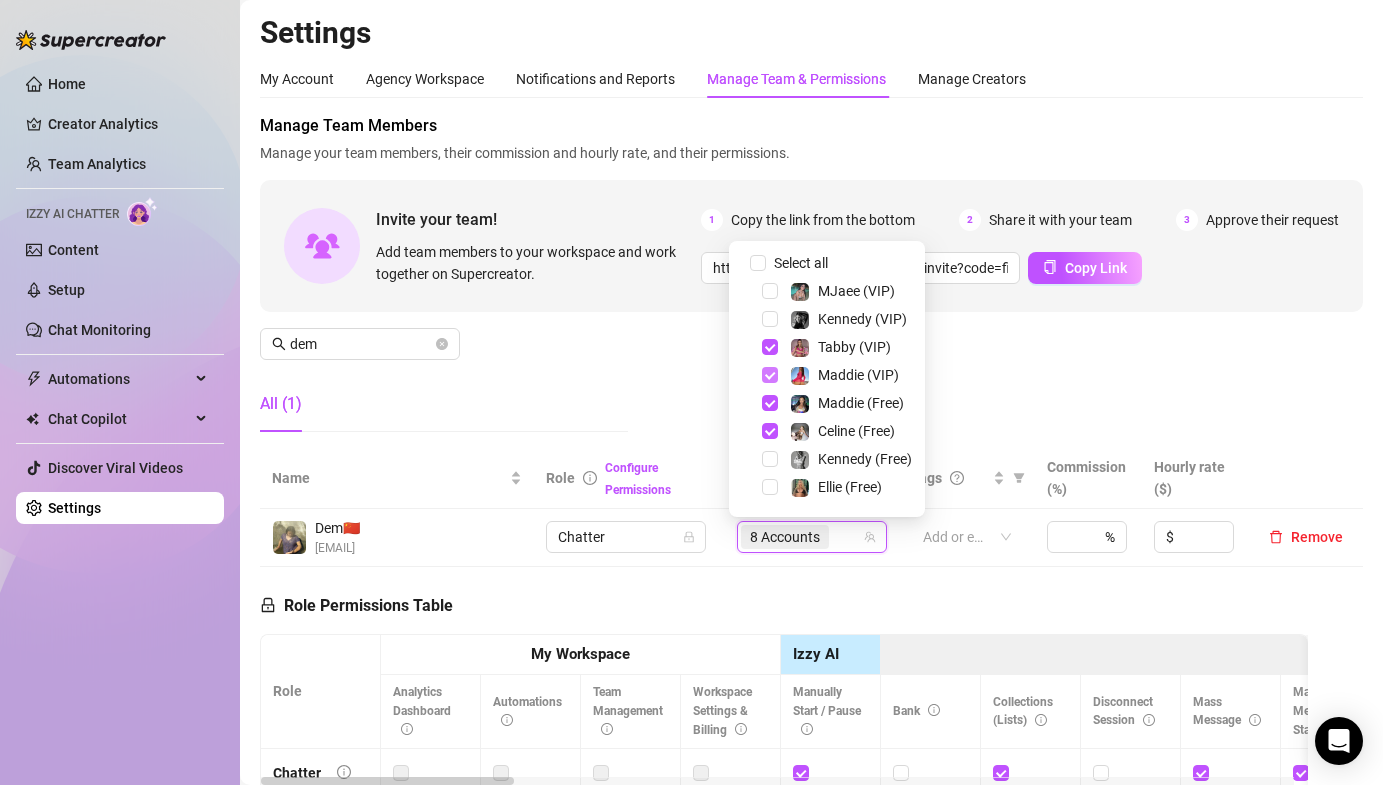 click at bounding box center [770, 375] 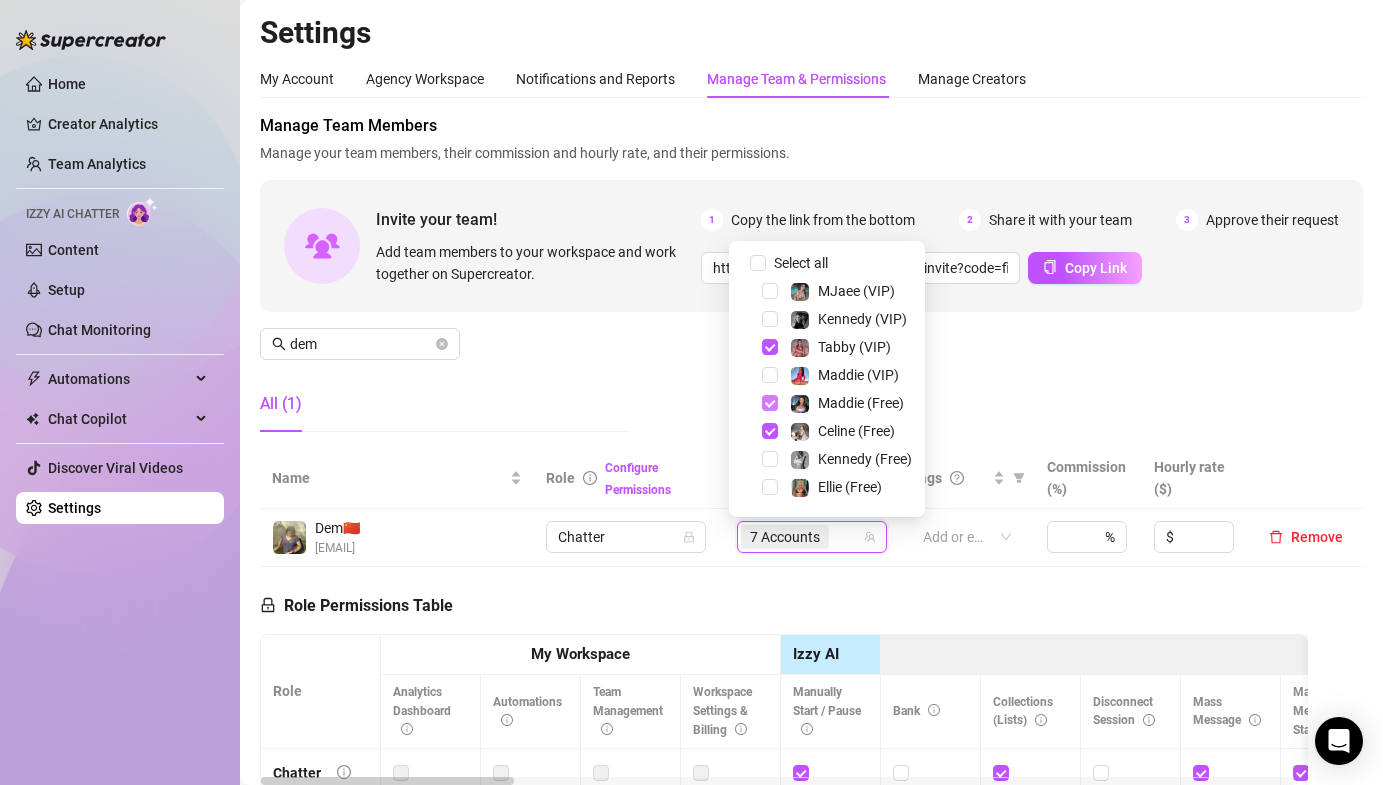 click at bounding box center [770, 403] 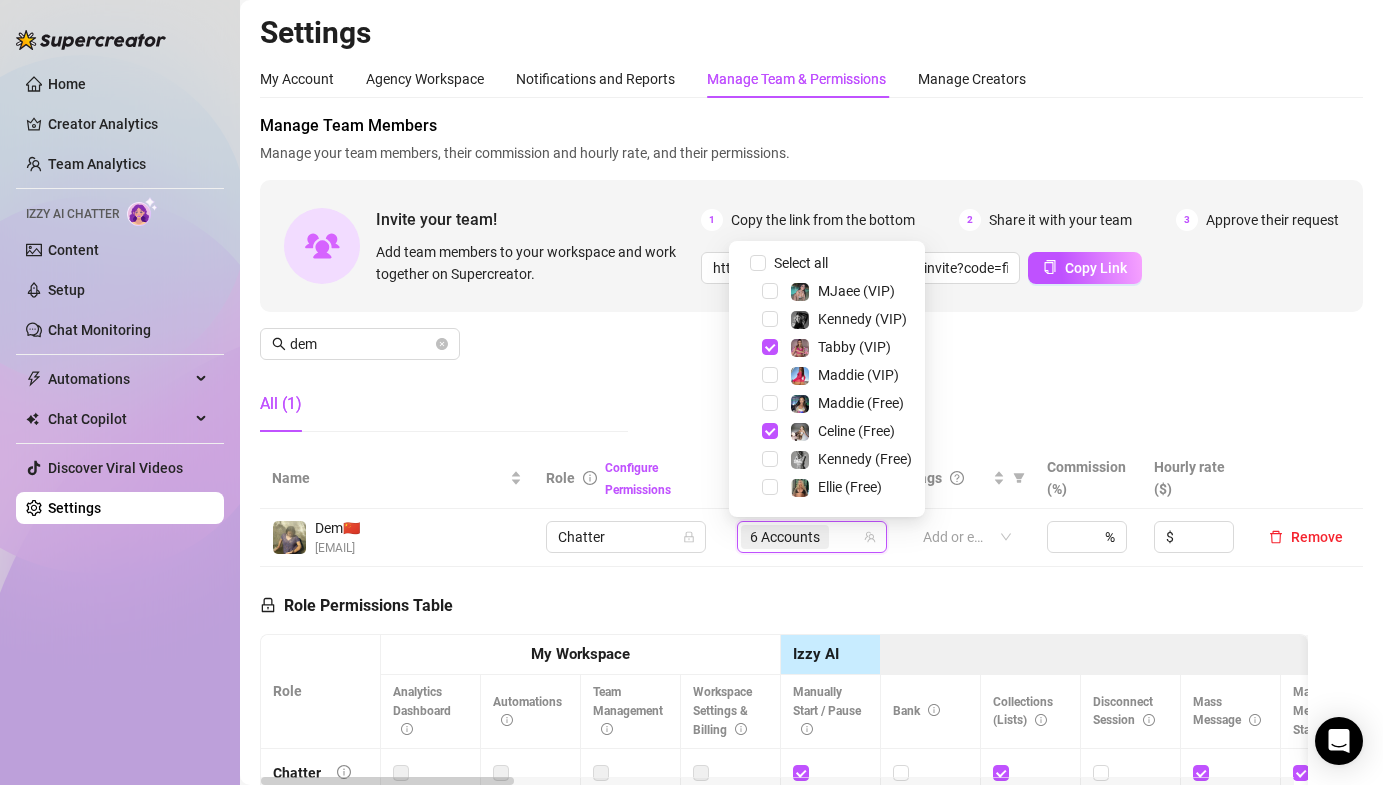 drag, startPoint x: 1141, startPoint y: 399, endPoint x: 1023, endPoint y: 398, distance: 118.004234 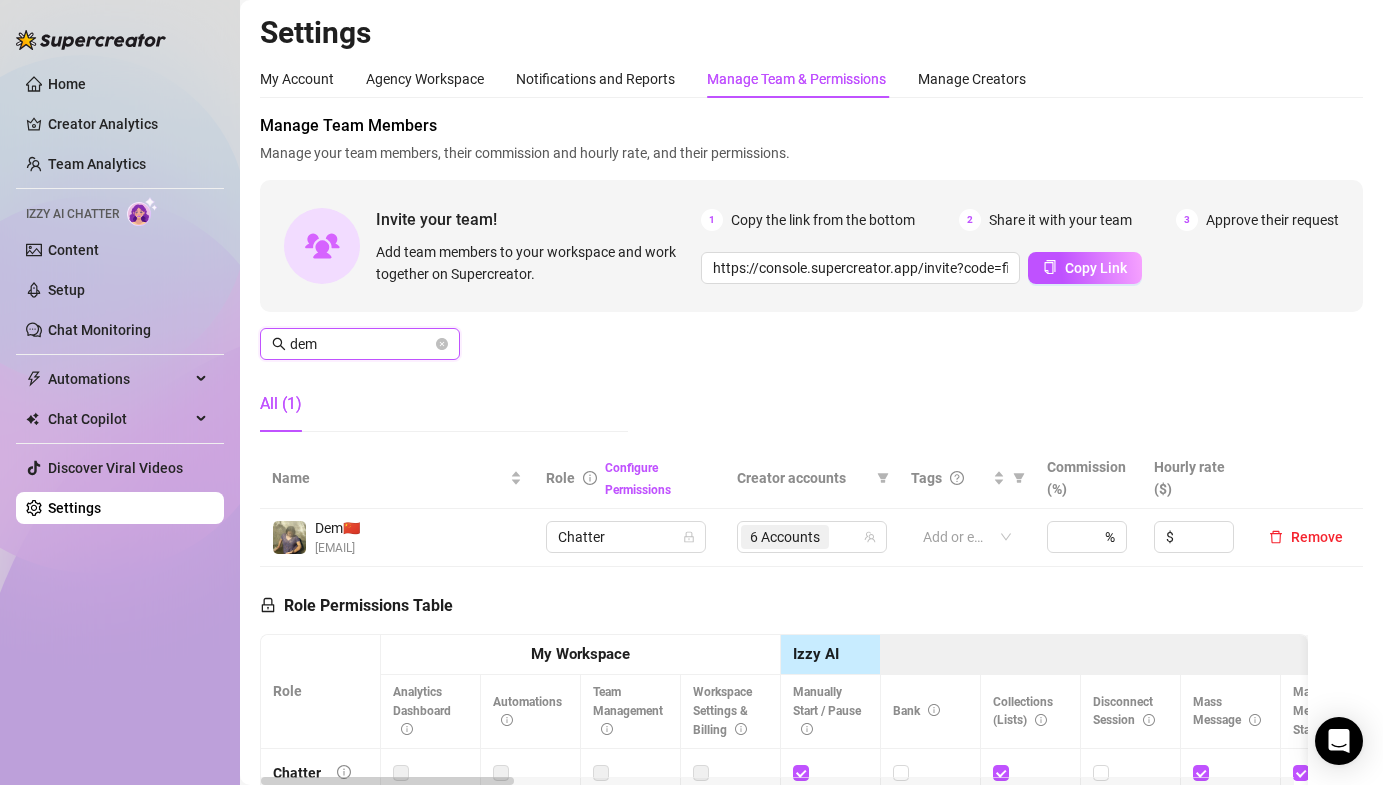 click on "dem" at bounding box center [361, 344] 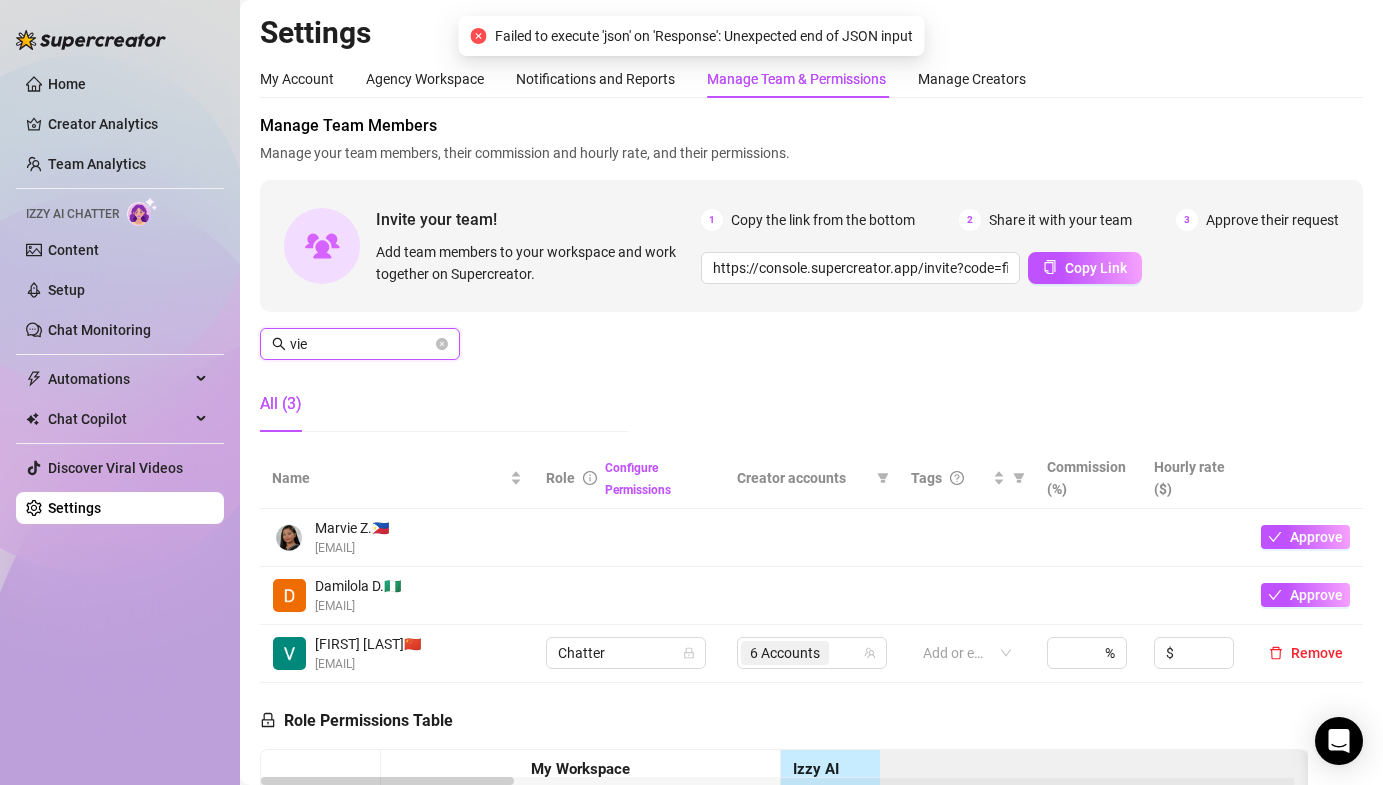 click on "6 Accounts" at bounding box center (785, 653) 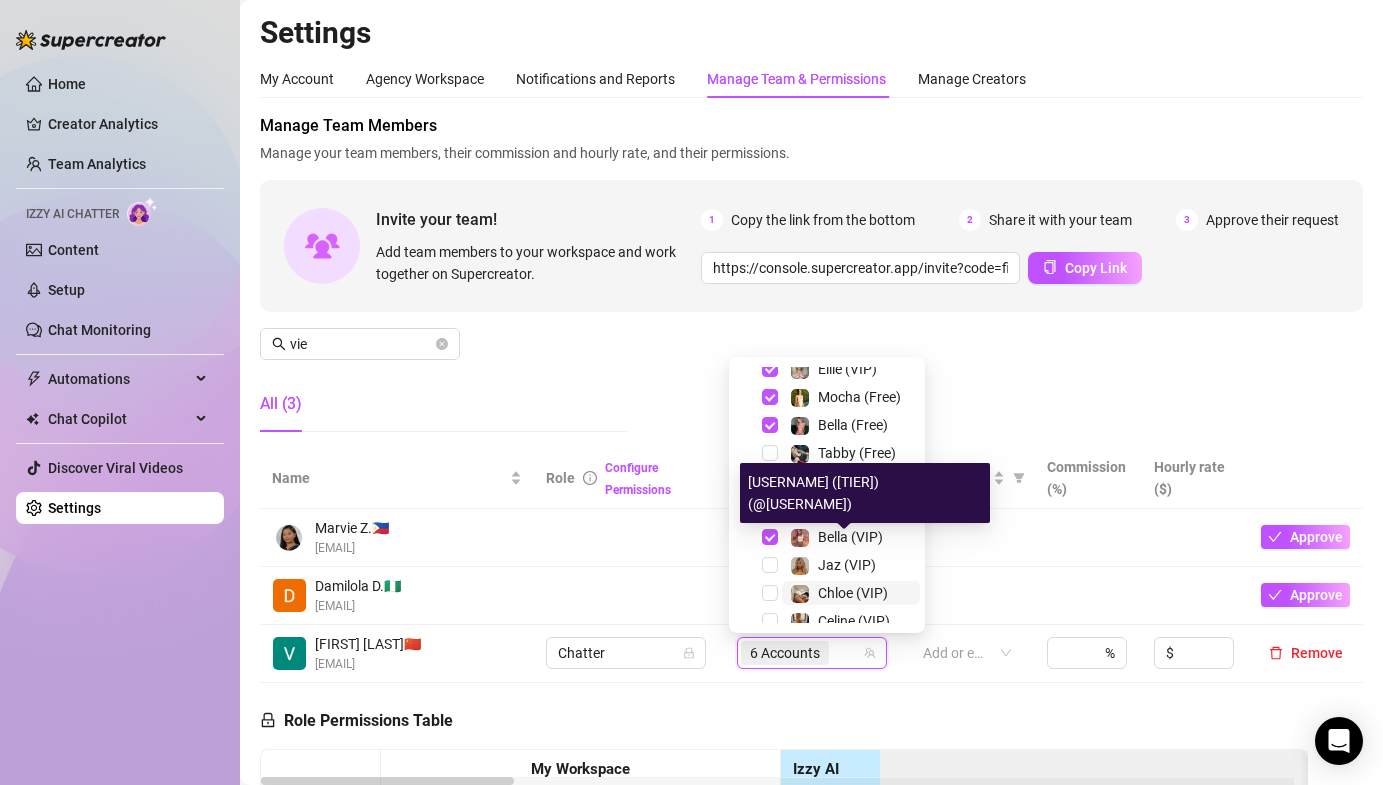 scroll, scrollTop: 360, scrollLeft: 0, axis: vertical 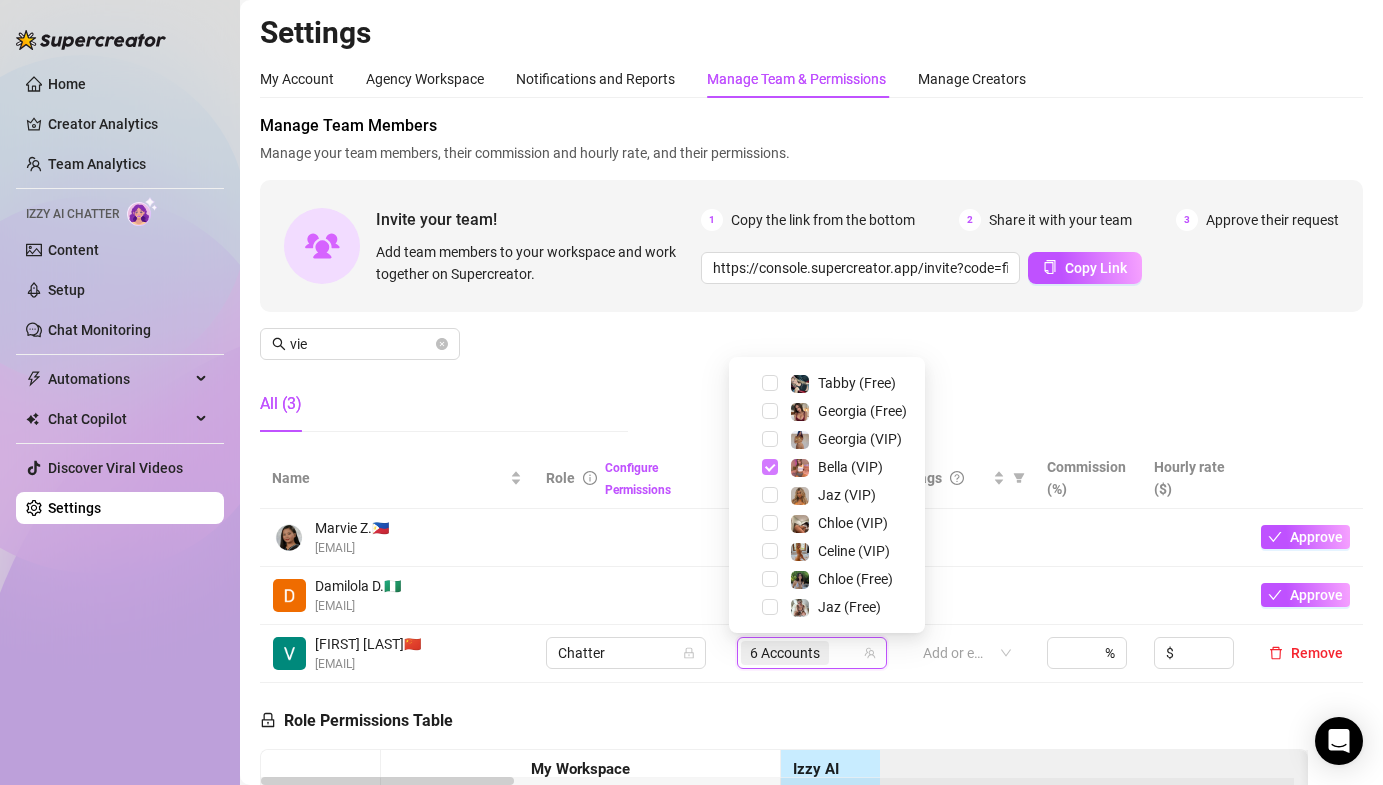 click at bounding box center (770, 467) 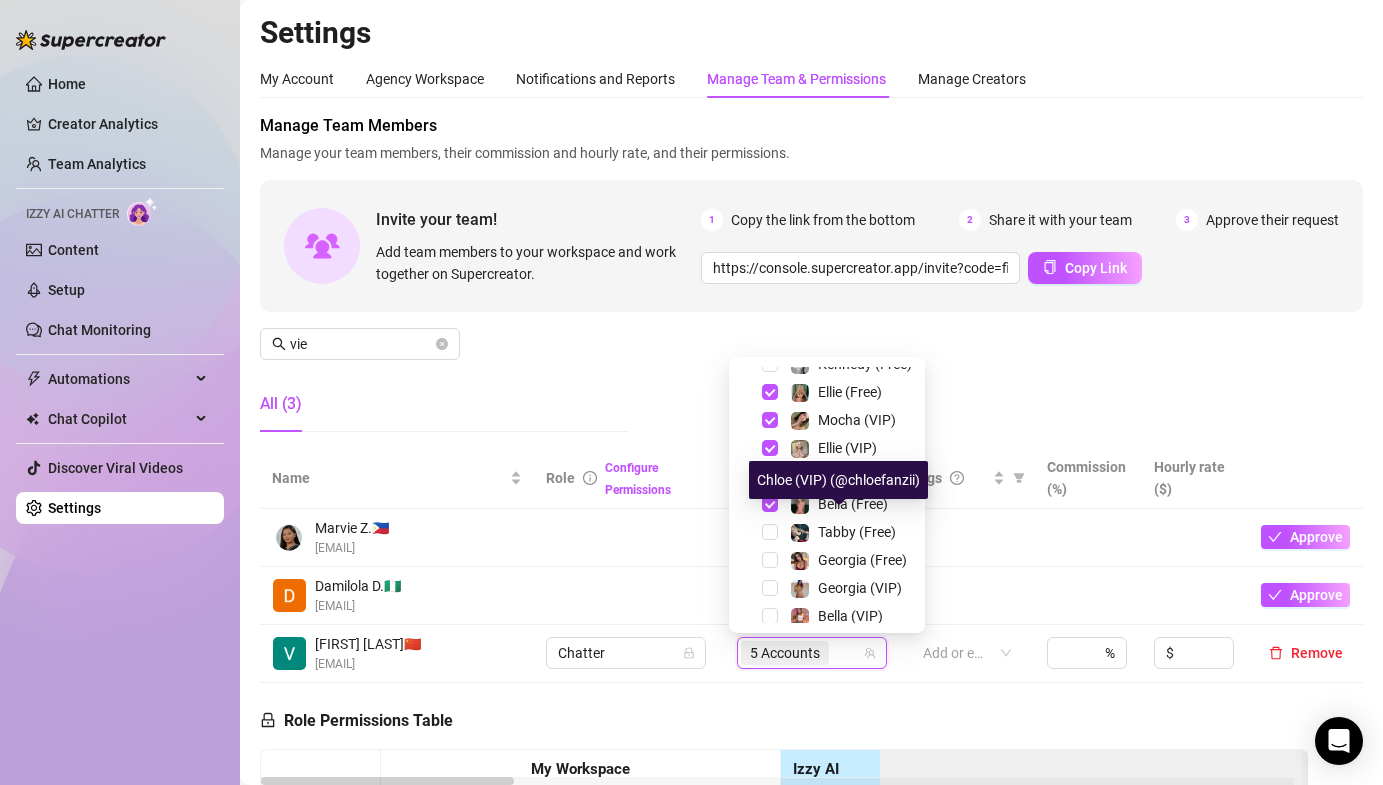 scroll, scrollTop: 174, scrollLeft: 0, axis: vertical 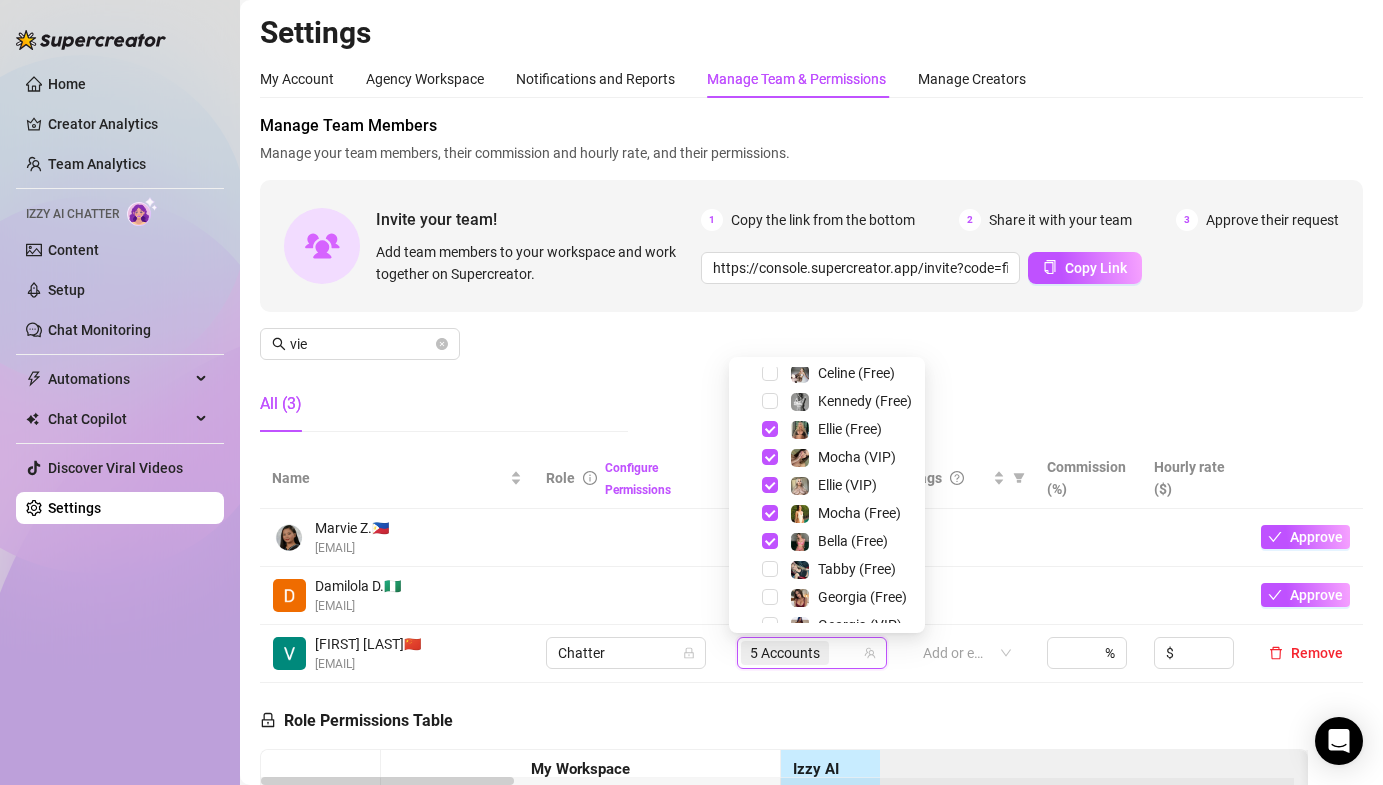 click on "Bella (Free)" at bounding box center (827, 541) 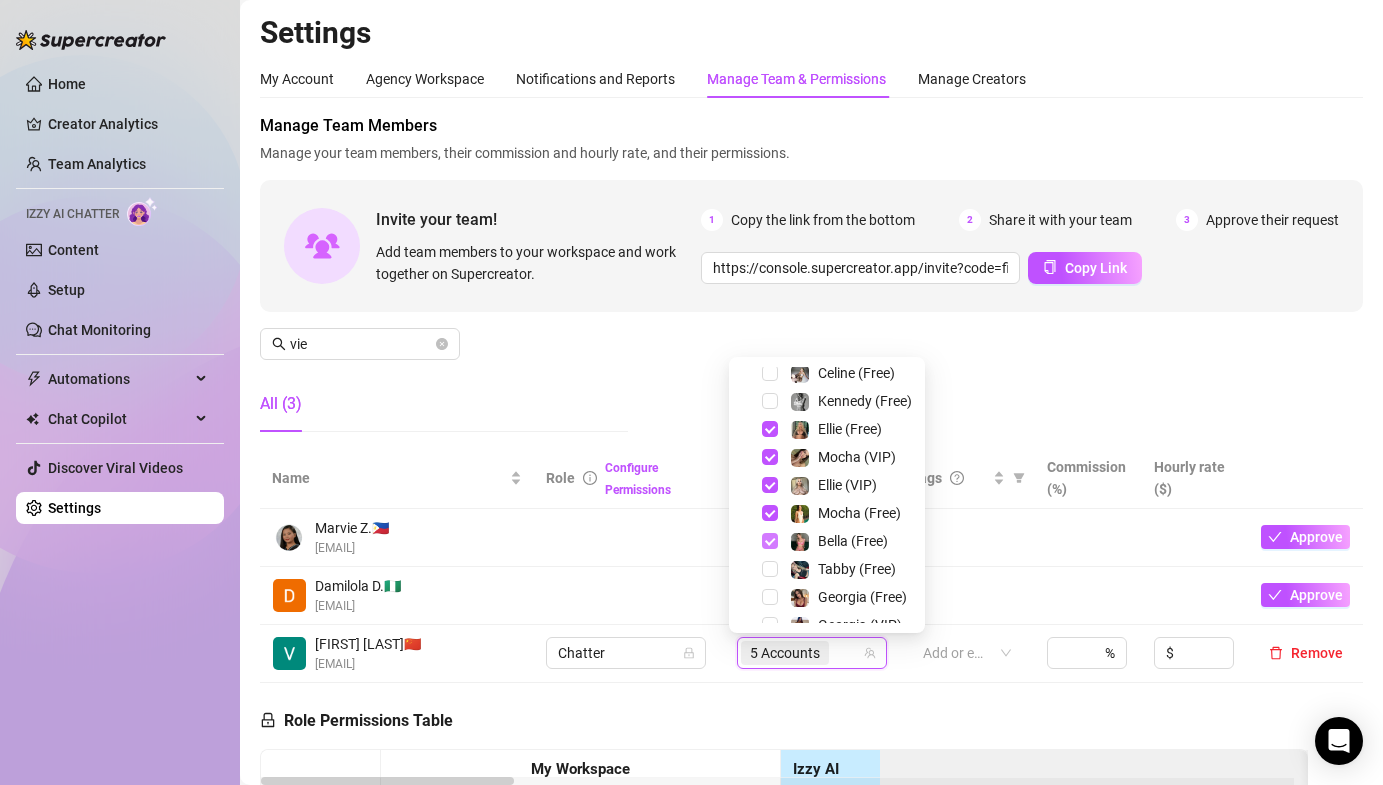 click at bounding box center [770, 541] 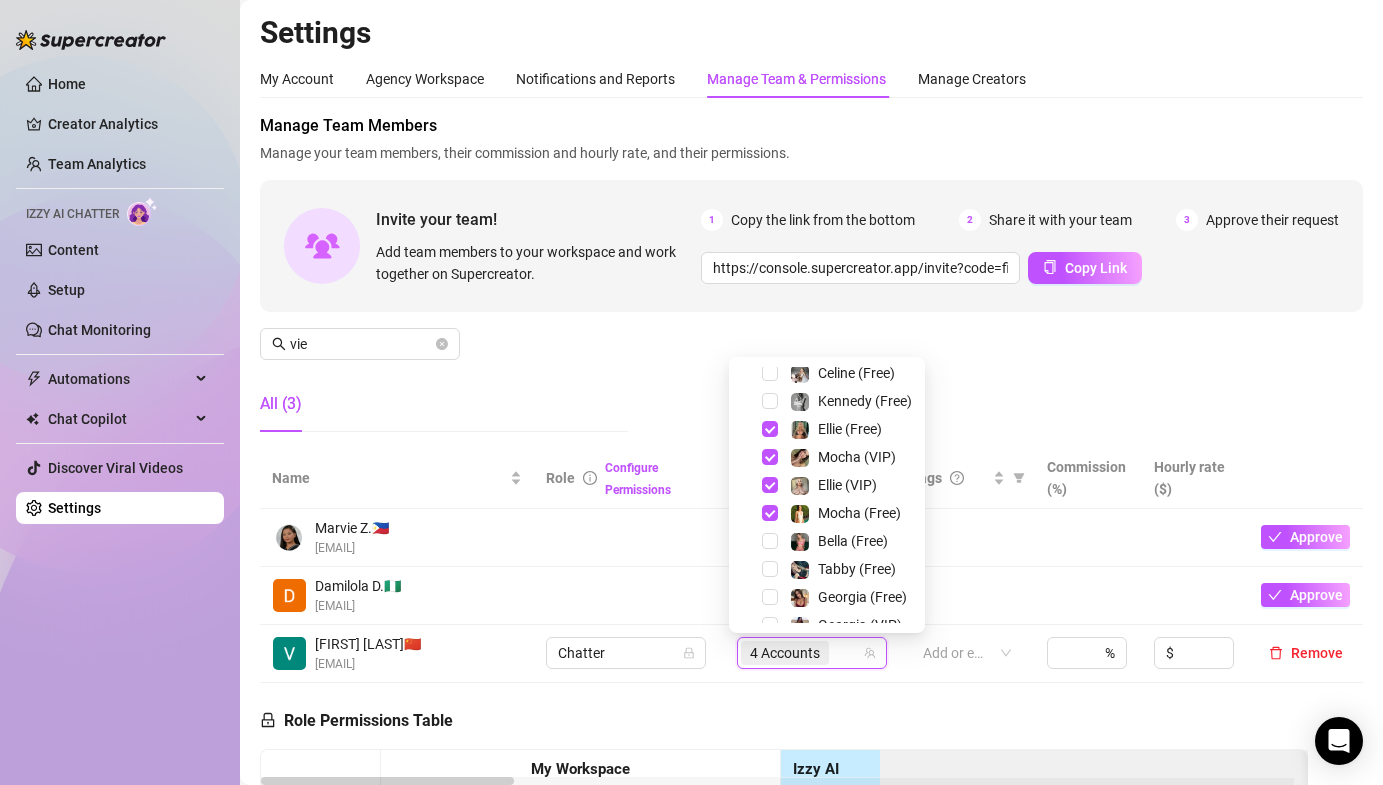 click on "Manage Team Members Manage your team members, their commission and hourly rate, and their permissions. Invite your team! Add team members to your workspace and work together on Supercreator. 1 Copy the link from the bottom 2 Share it with your team 3 Approve their request https://console.supercreator.app/invite?code=fibzx3jJrgPbWdJEkEN3sg7x35T2&workspace=222%20Mgmt%20 Copy Link vie All (3)" at bounding box center (811, 281) 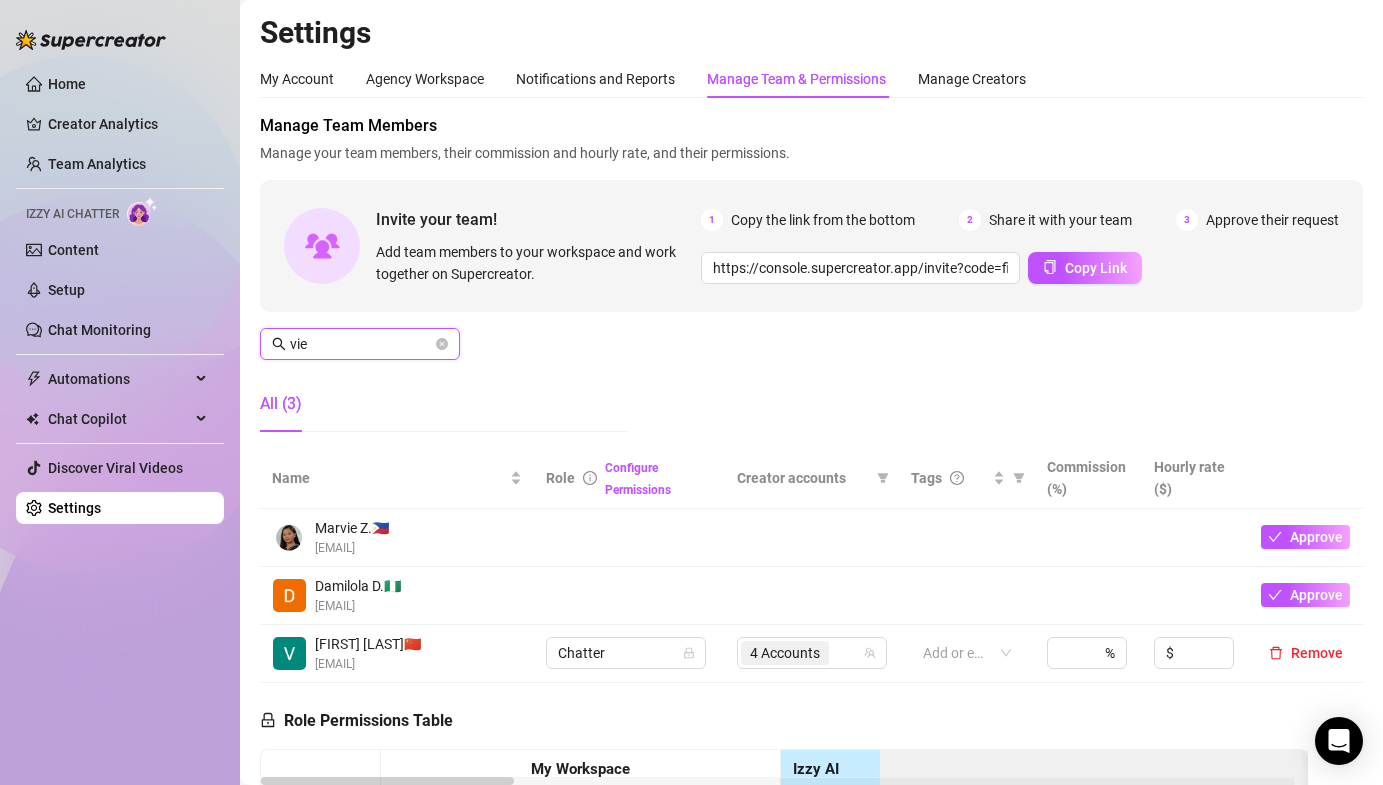 click on "vie" at bounding box center [361, 344] 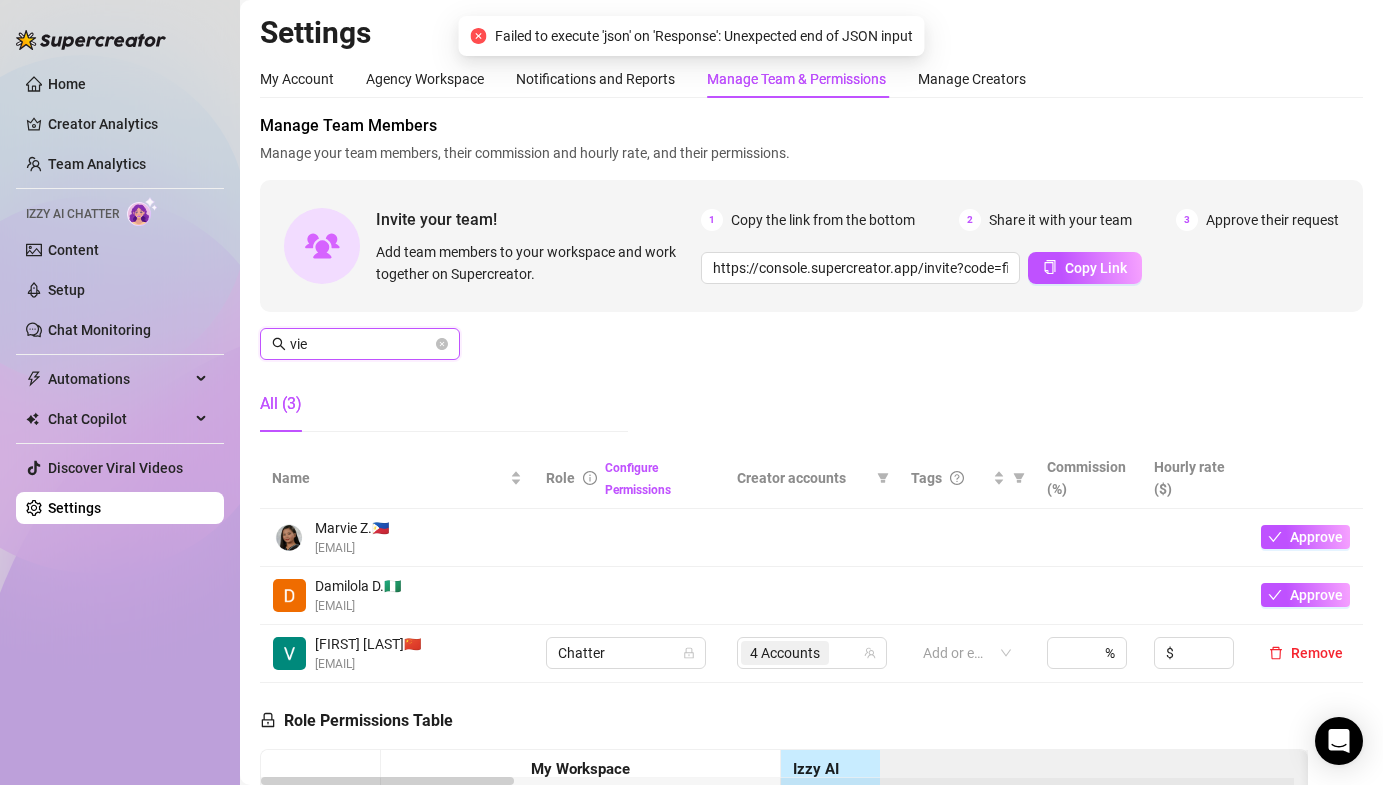 click on "vie" at bounding box center (361, 344) 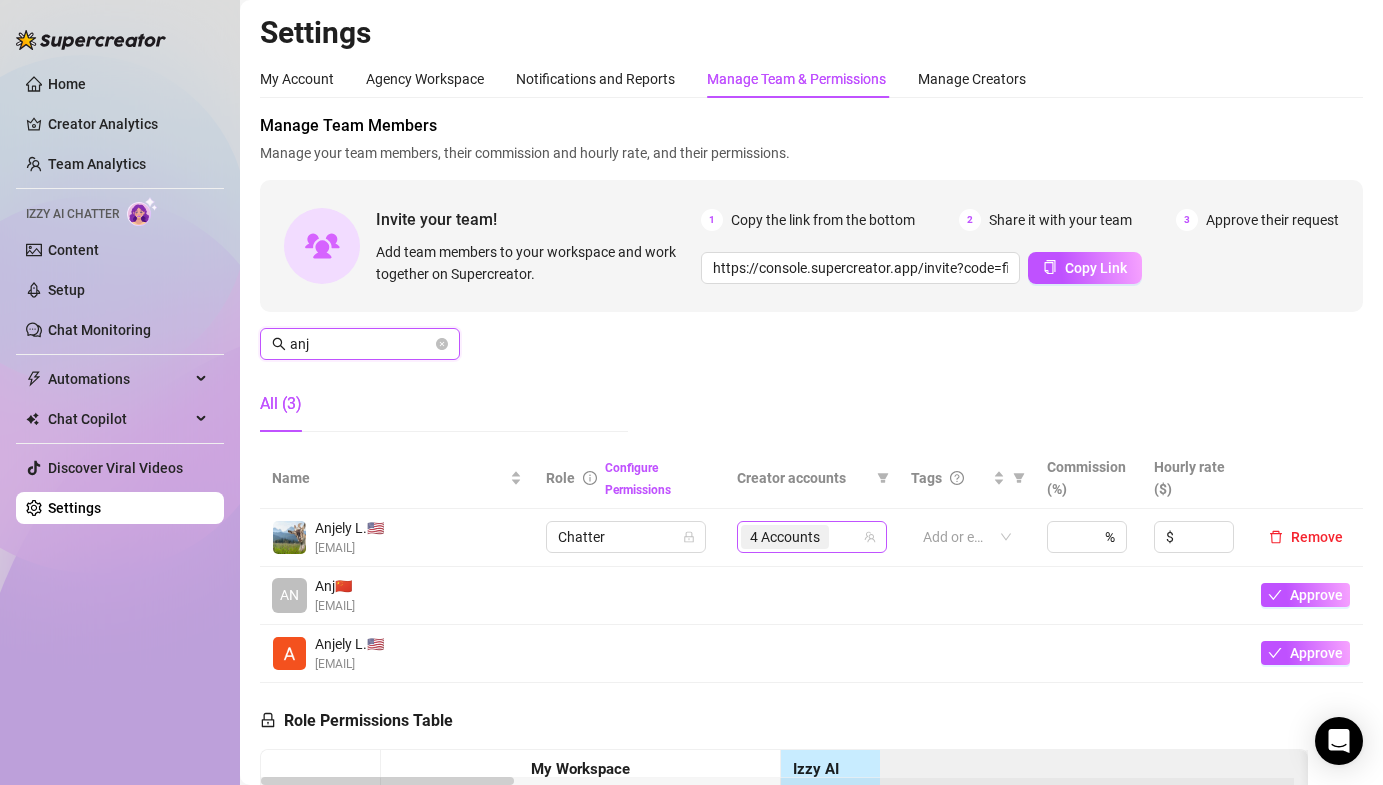click on "4 Accounts" at bounding box center (785, 537) 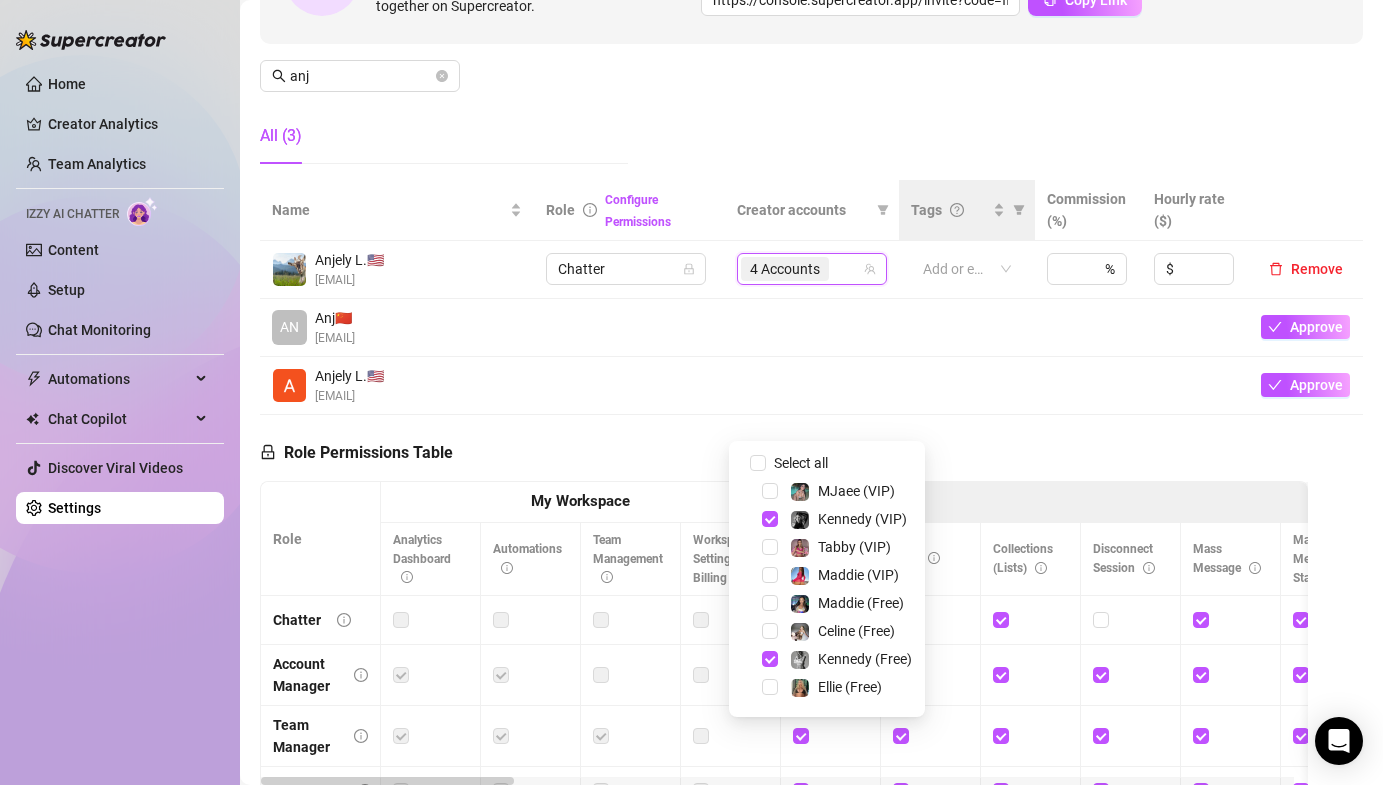 scroll, scrollTop: 107, scrollLeft: 0, axis: vertical 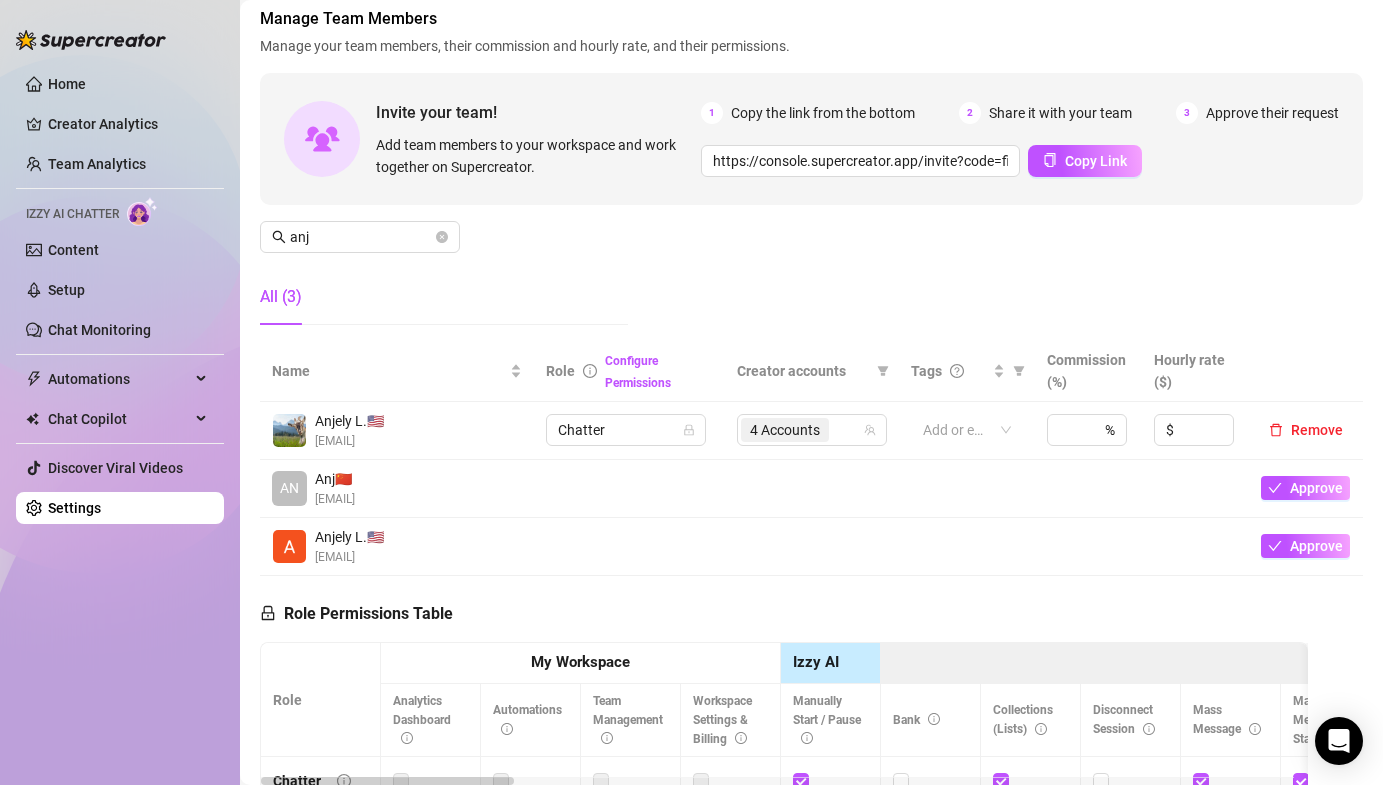 drag, startPoint x: 1071, startPoint y: 257, endPoint x: 1047, endPoint y: 277, distance: 31.241 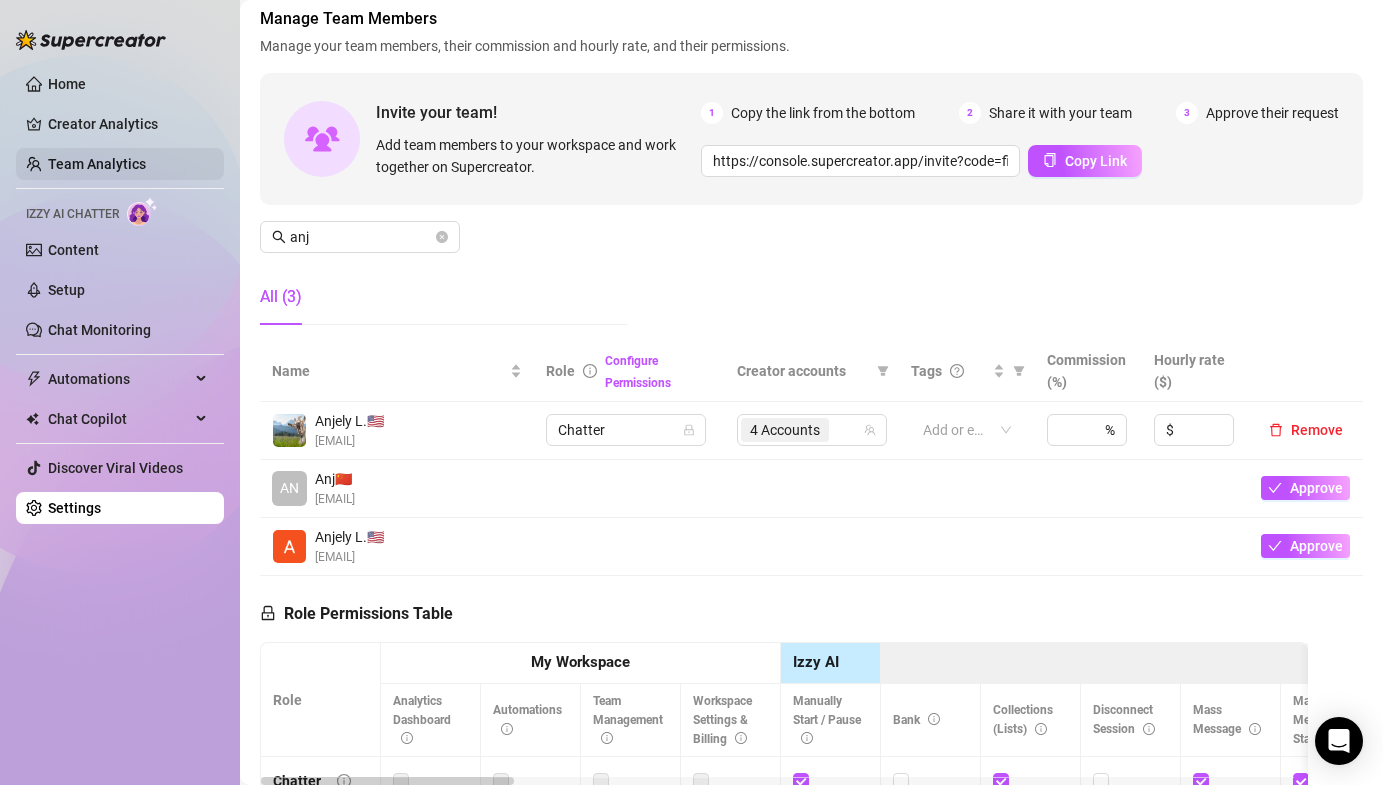 click on "Team Analytics" at bounding box center (97, 164) 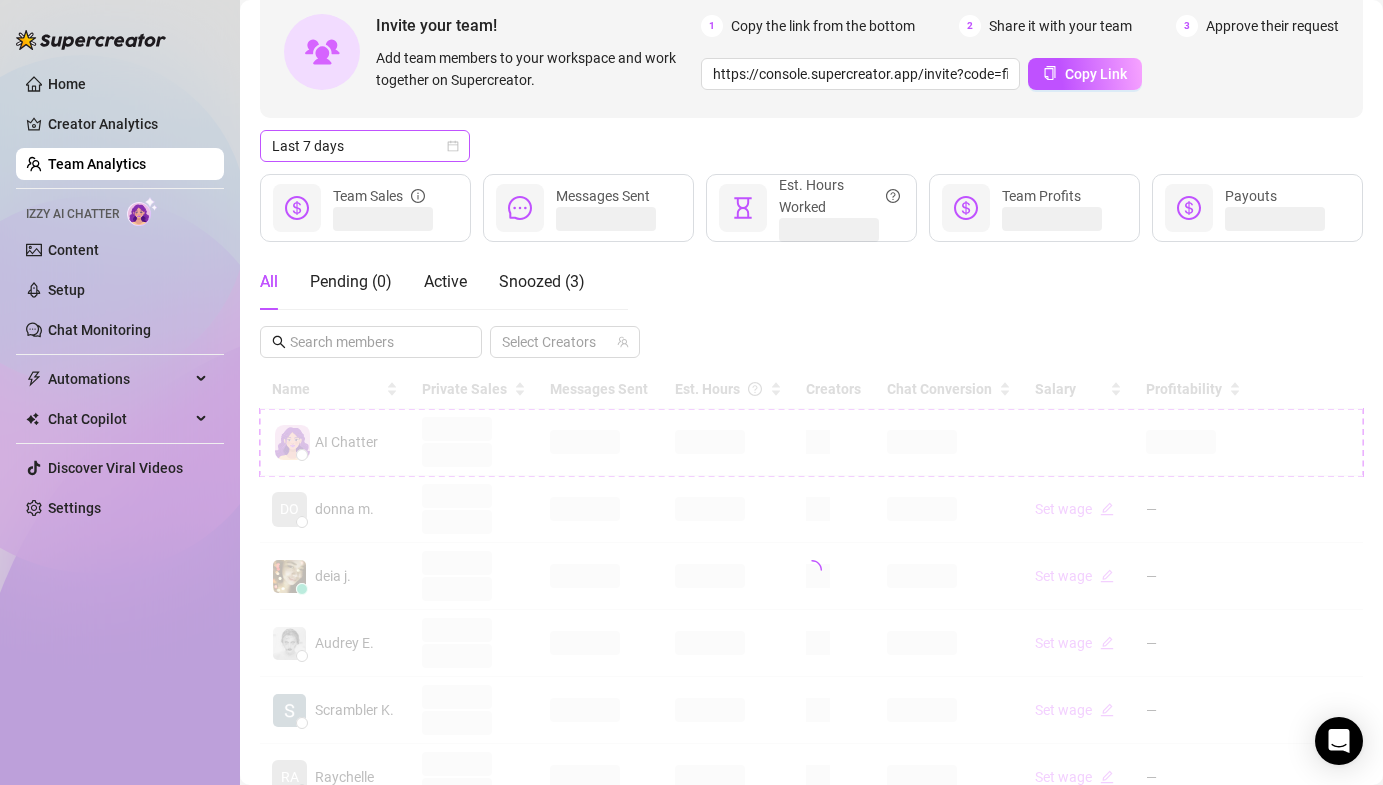 click on "Last 7 days" at bounding box center (365, 146) 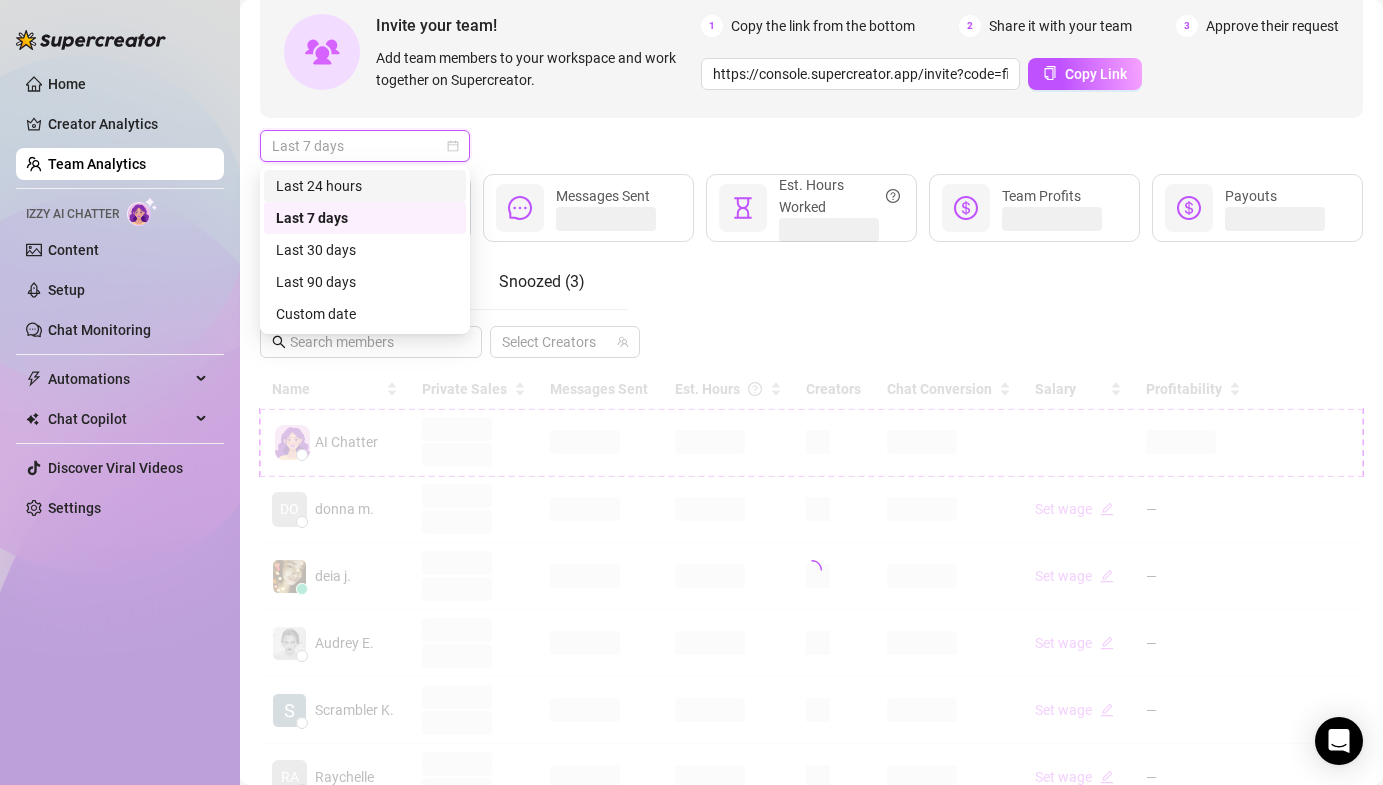 click on "Last 24 hours" at bounding box center [365, 186] 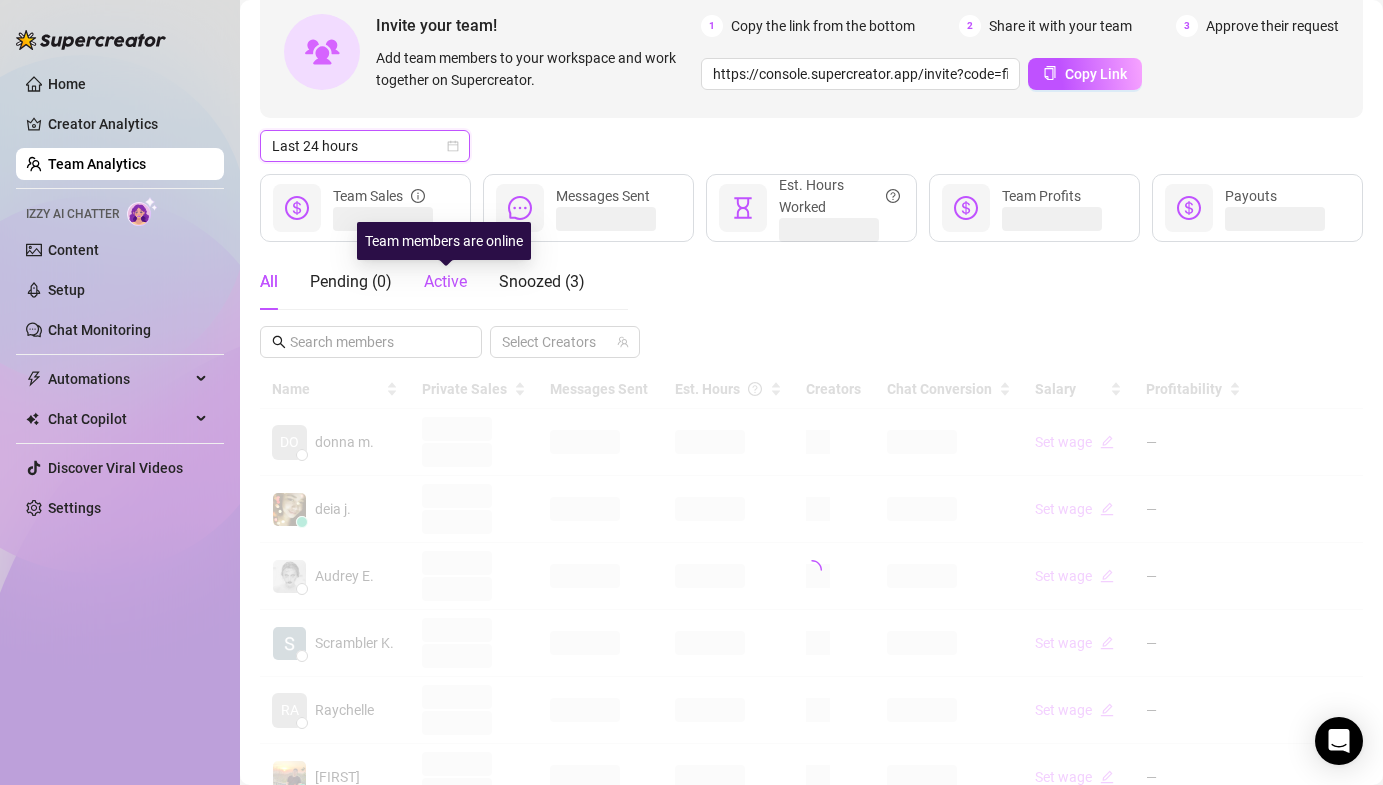 click on "Active" at bounding box center (445, 281) 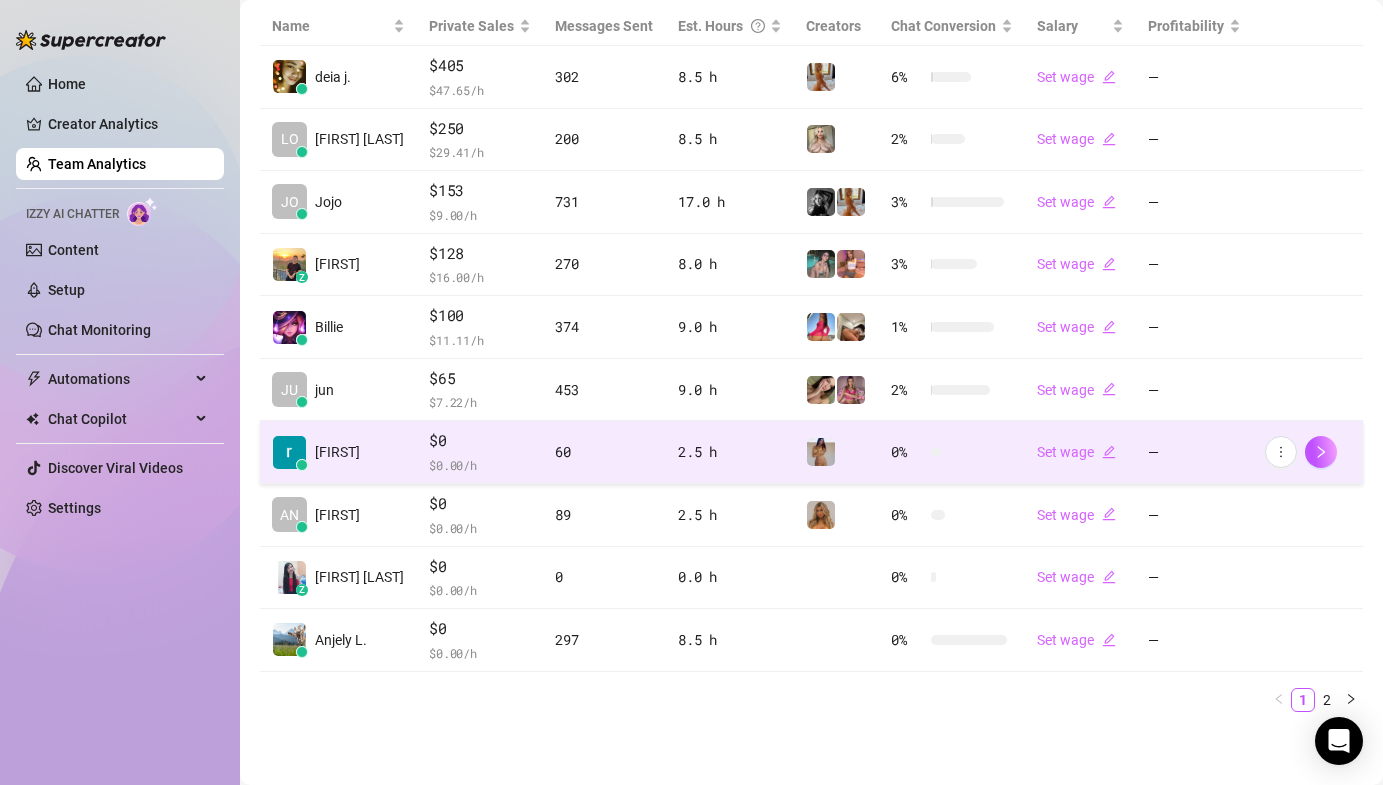 scroll, scrollTop: 472, scrollLeft: 0, axis: vertical 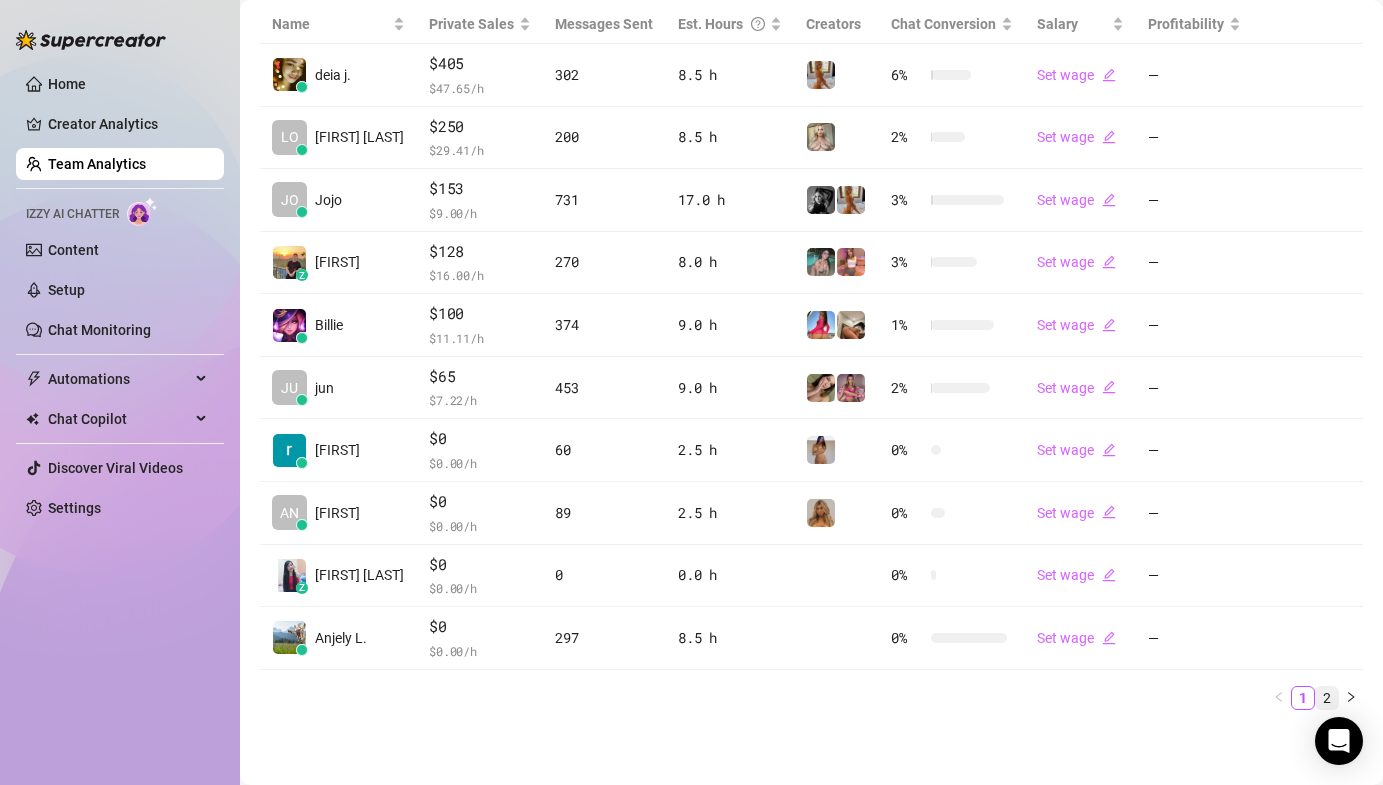 click on "2" at bounding box center [1327, 698] 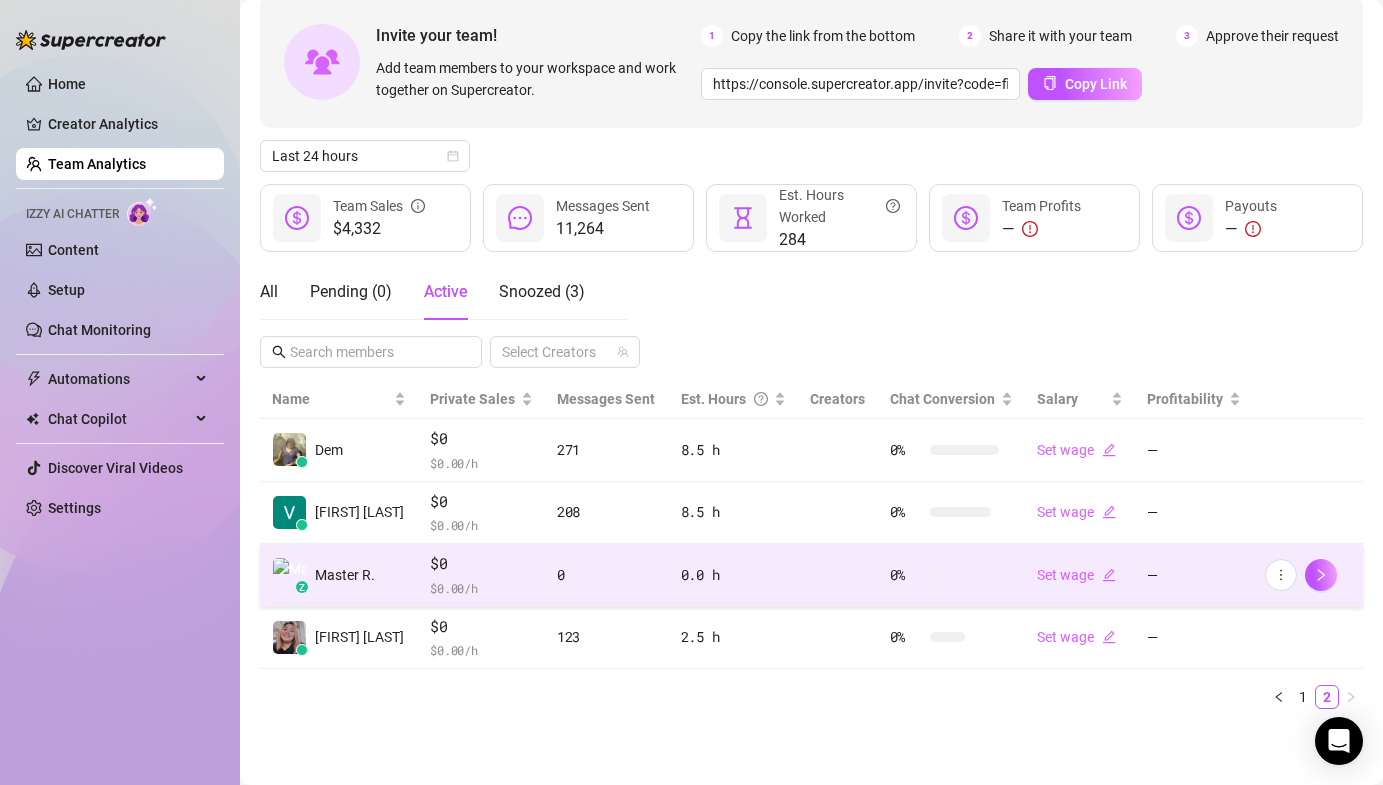 scroll, scrollTop: 97, scrollLeft: 0, axis: vertical 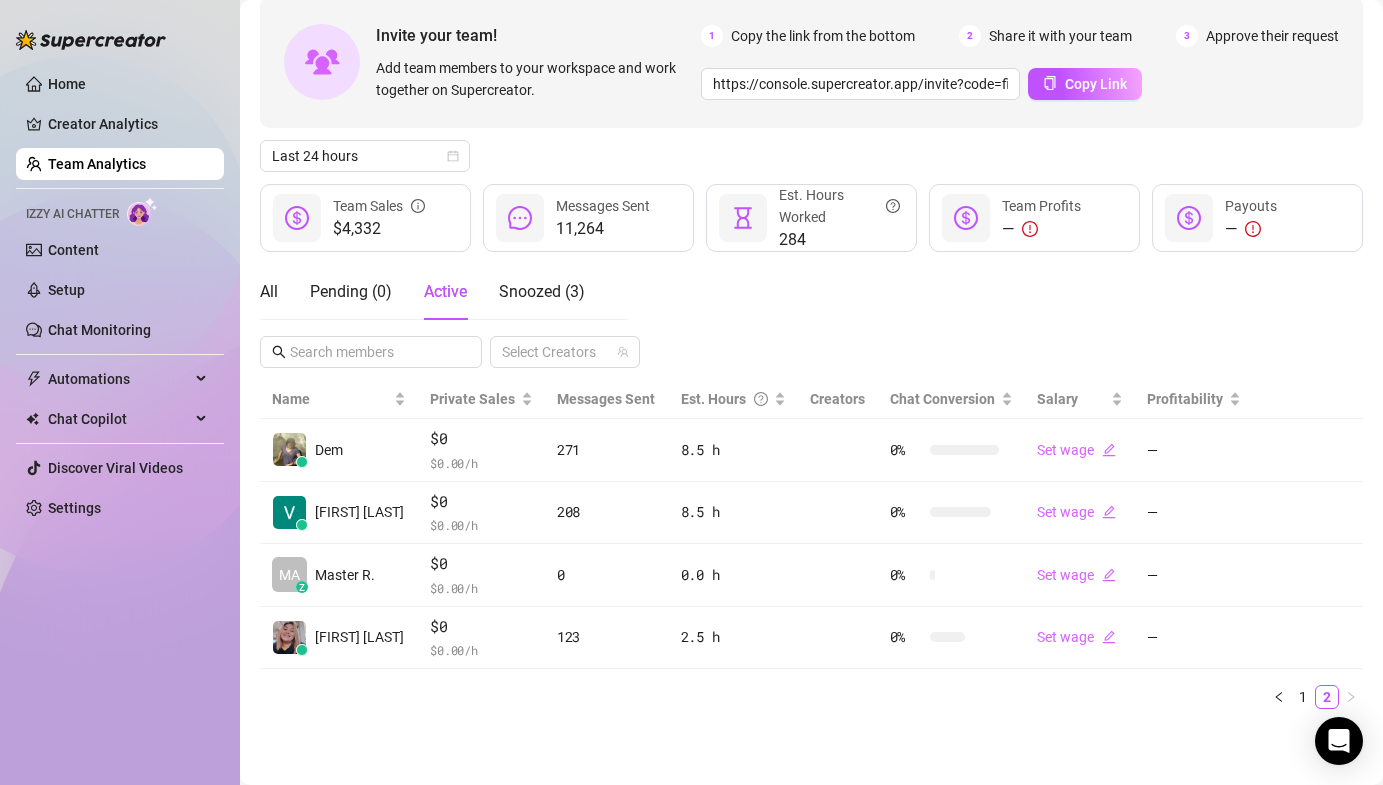 click on "All Pending ( 0 ) Active Snoozed ( 3 )   Select Creators" at bounding box center [811, 316] 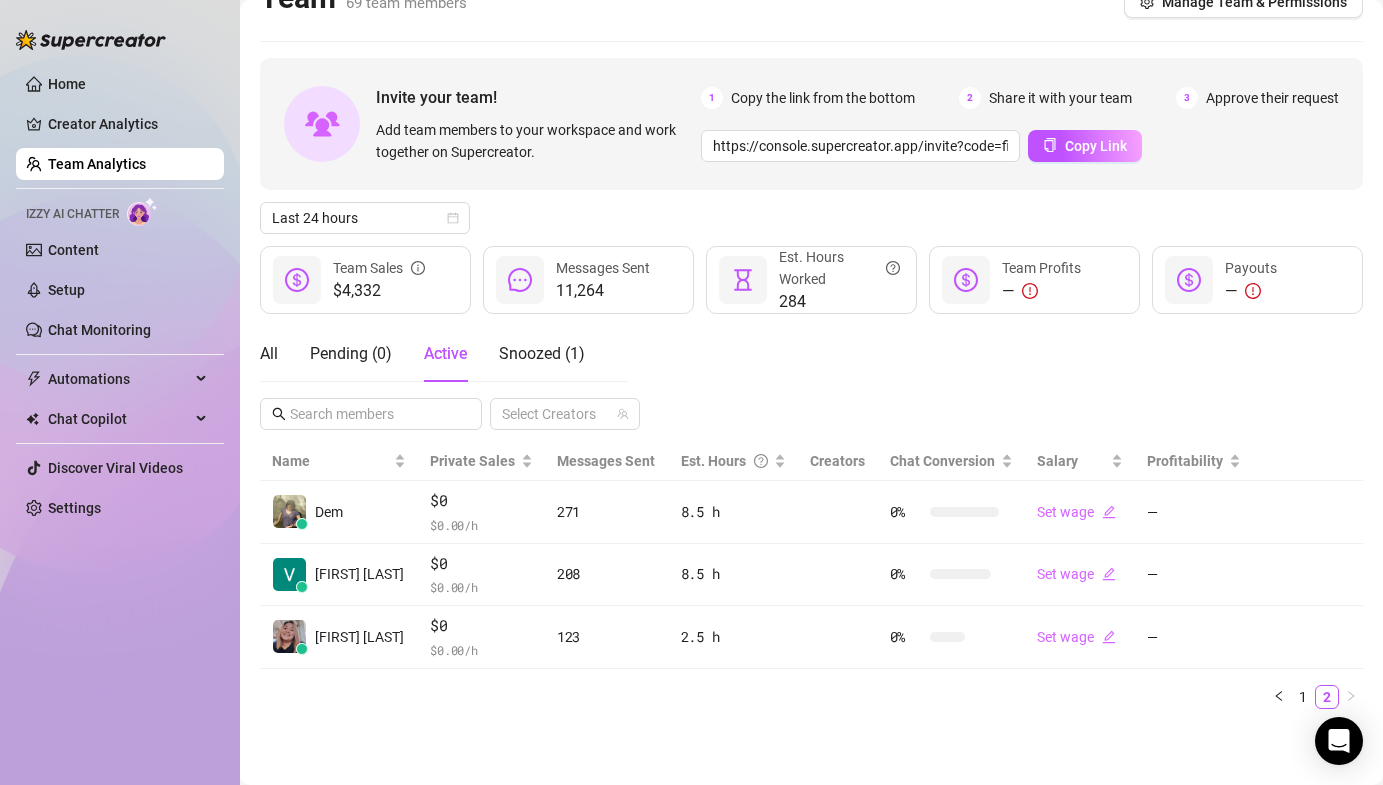 scroll, scrollTop: 34, scrollLeft: 0, axis: vertical 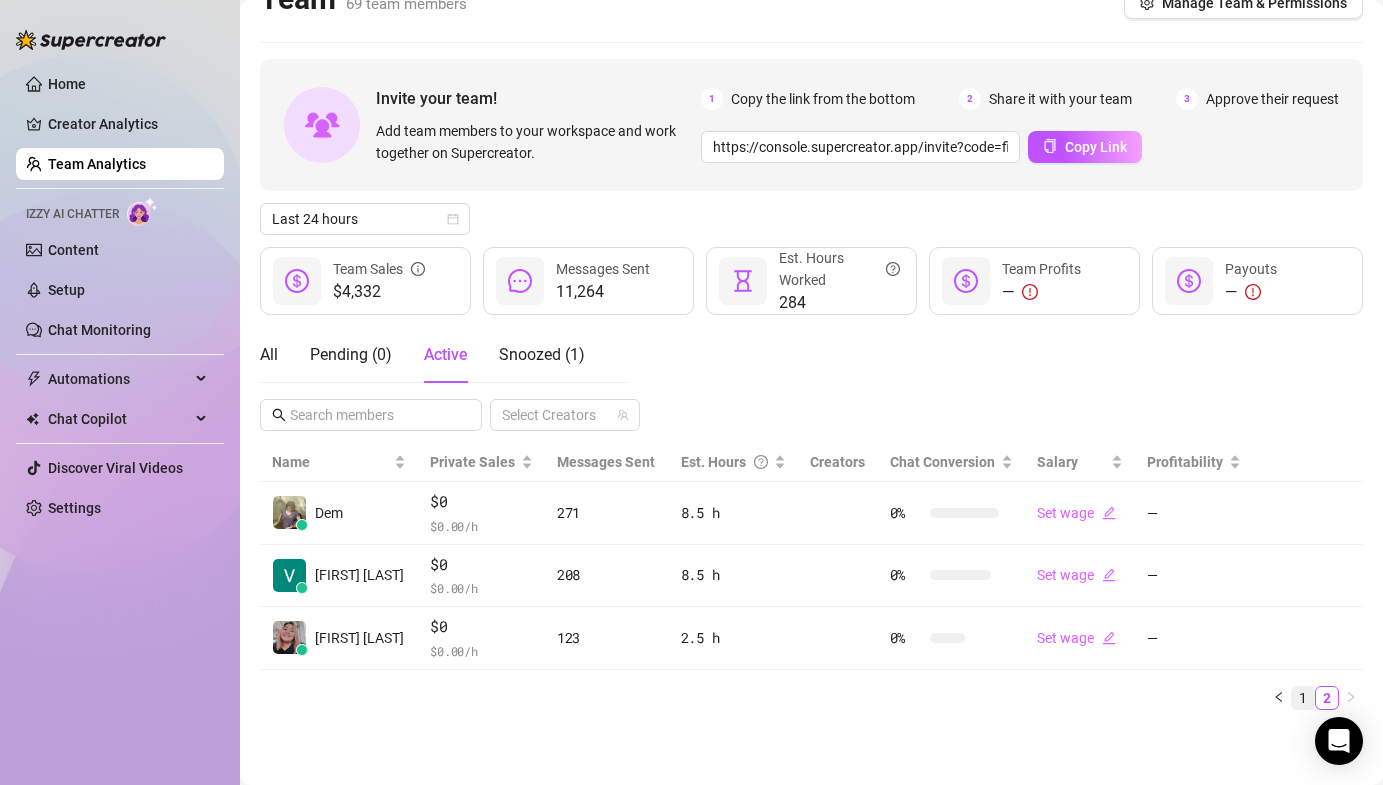 click on "1" at bounding box center (1303, 698) 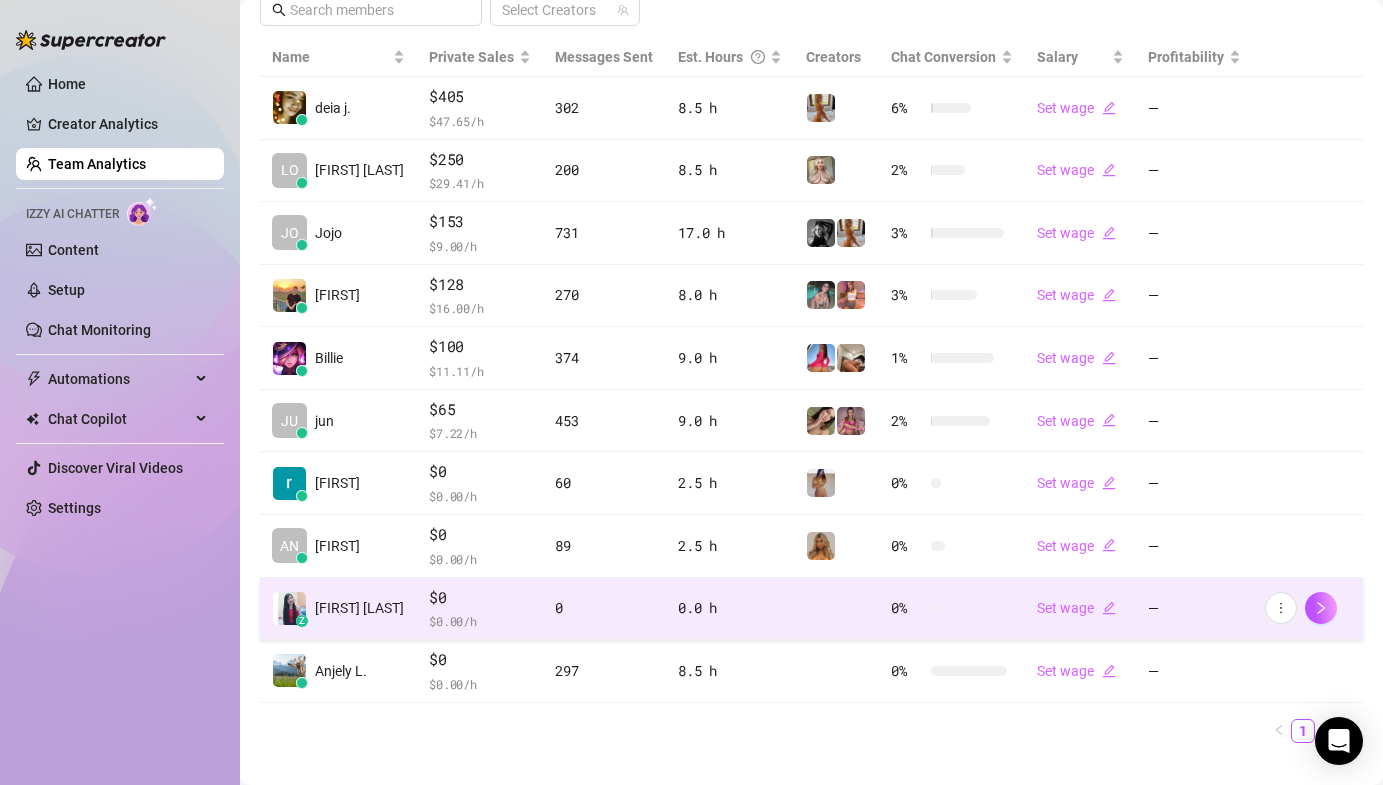 scroll, scrollTop: 410, scrollLeft: 0, axis: vertical 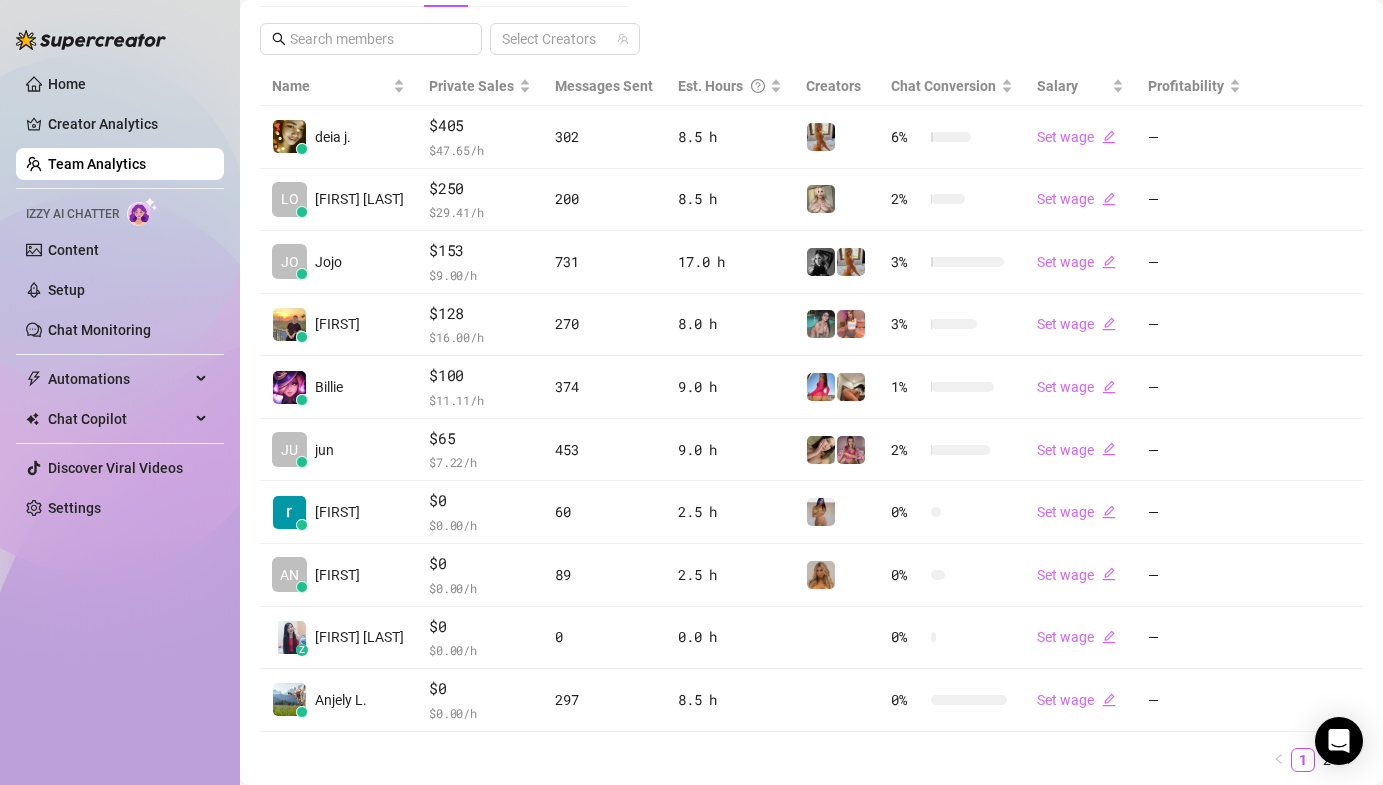 click on "Home Creator Analytics   Team Analytics Izzy AI Chatter Content Setup Chat Monitoring Automations Chat Copilot Discover Viral Videos Settings Izzy AI Chatter" at bounding box center [120, 383] 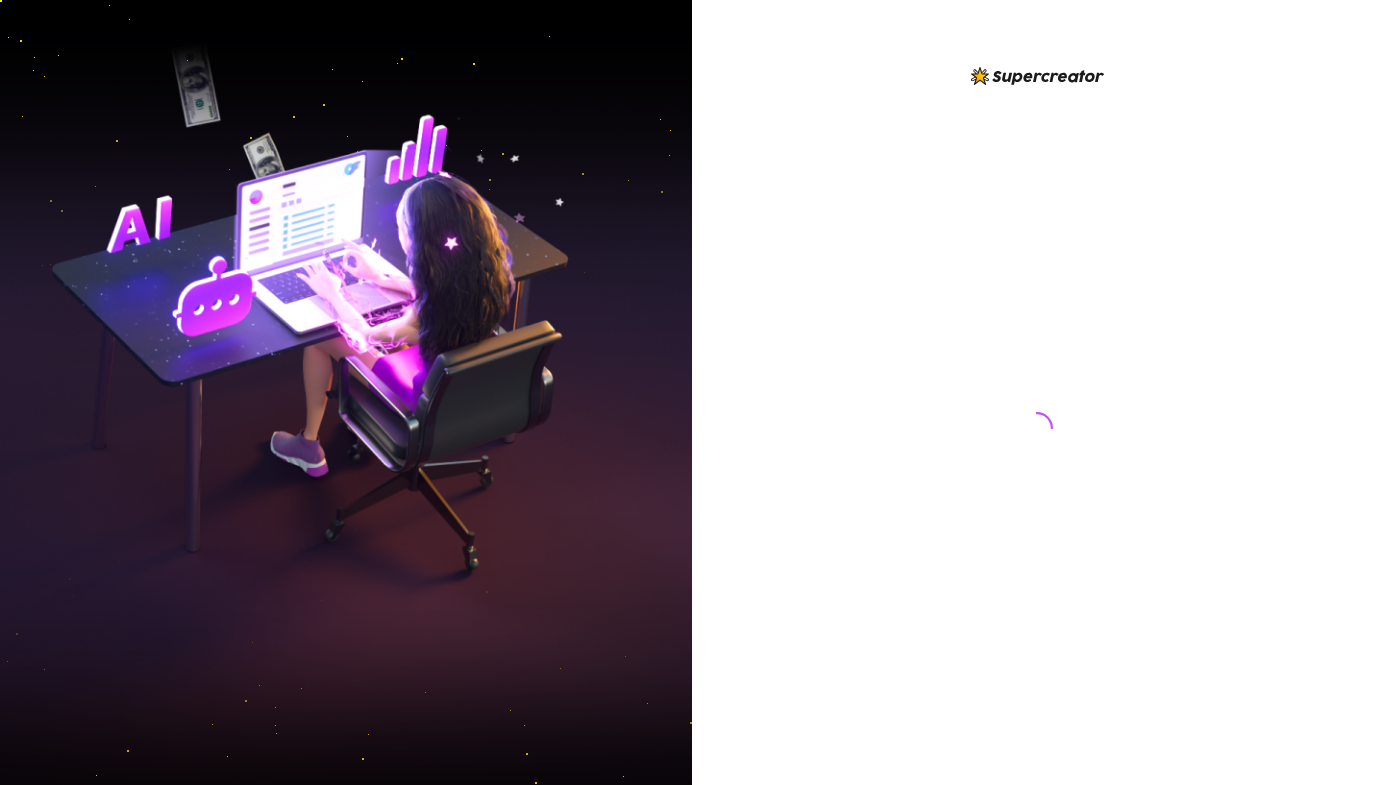 scroll, scrollTop: 0, scrollLeft: 0, axis: both 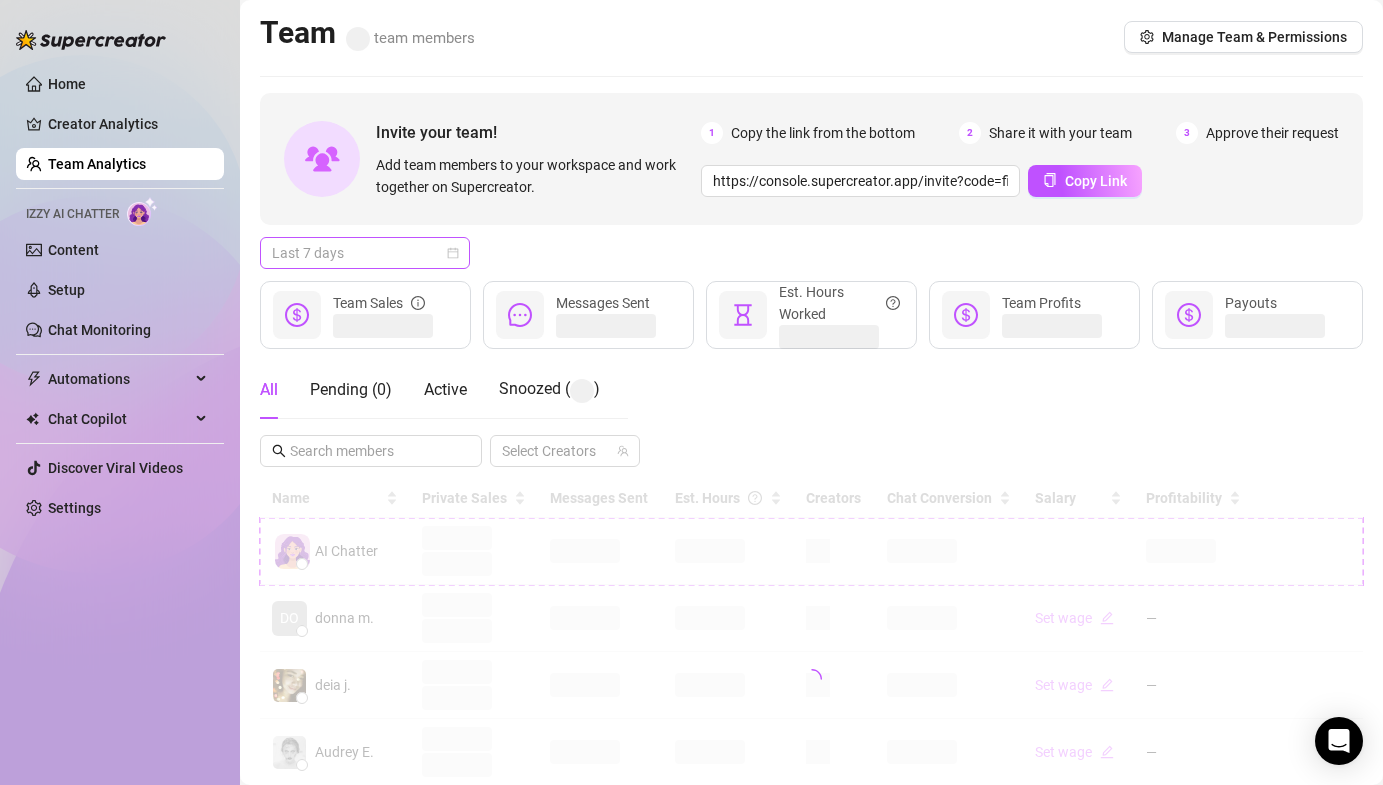 click on "Last 7 days" at bounding box center [365, 253] 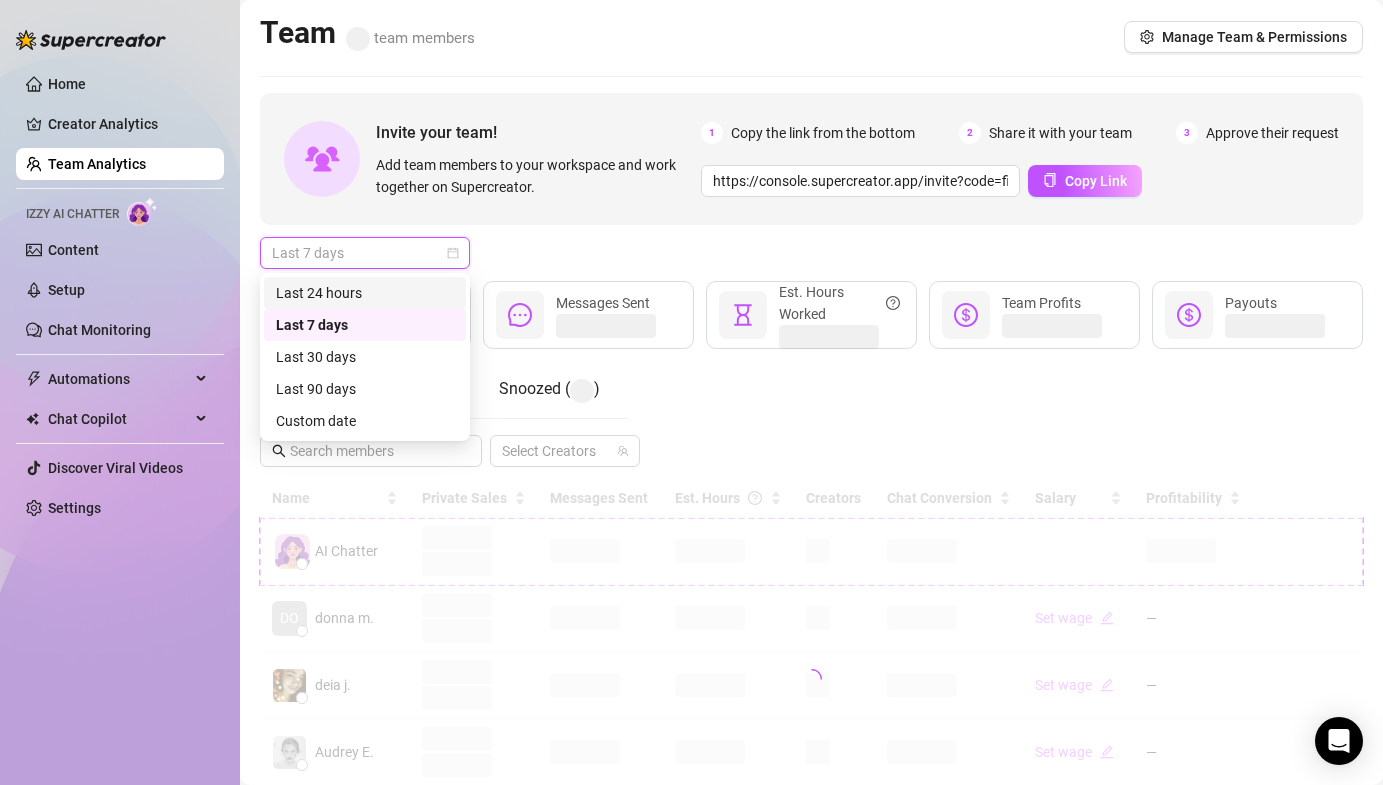 click on "Last 24 hours" at bounding box center (365, 293) 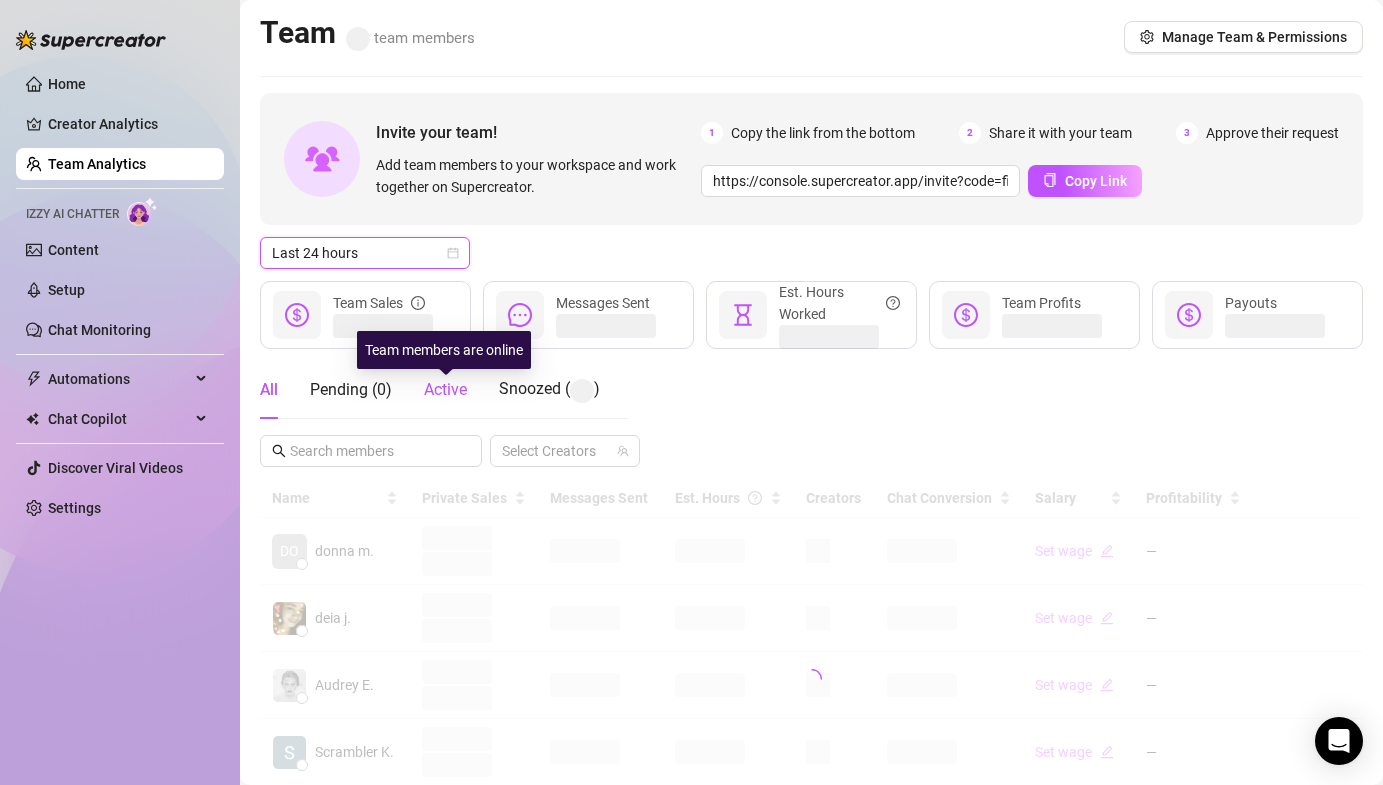 click on "Active" at bounding box center [445, 389] 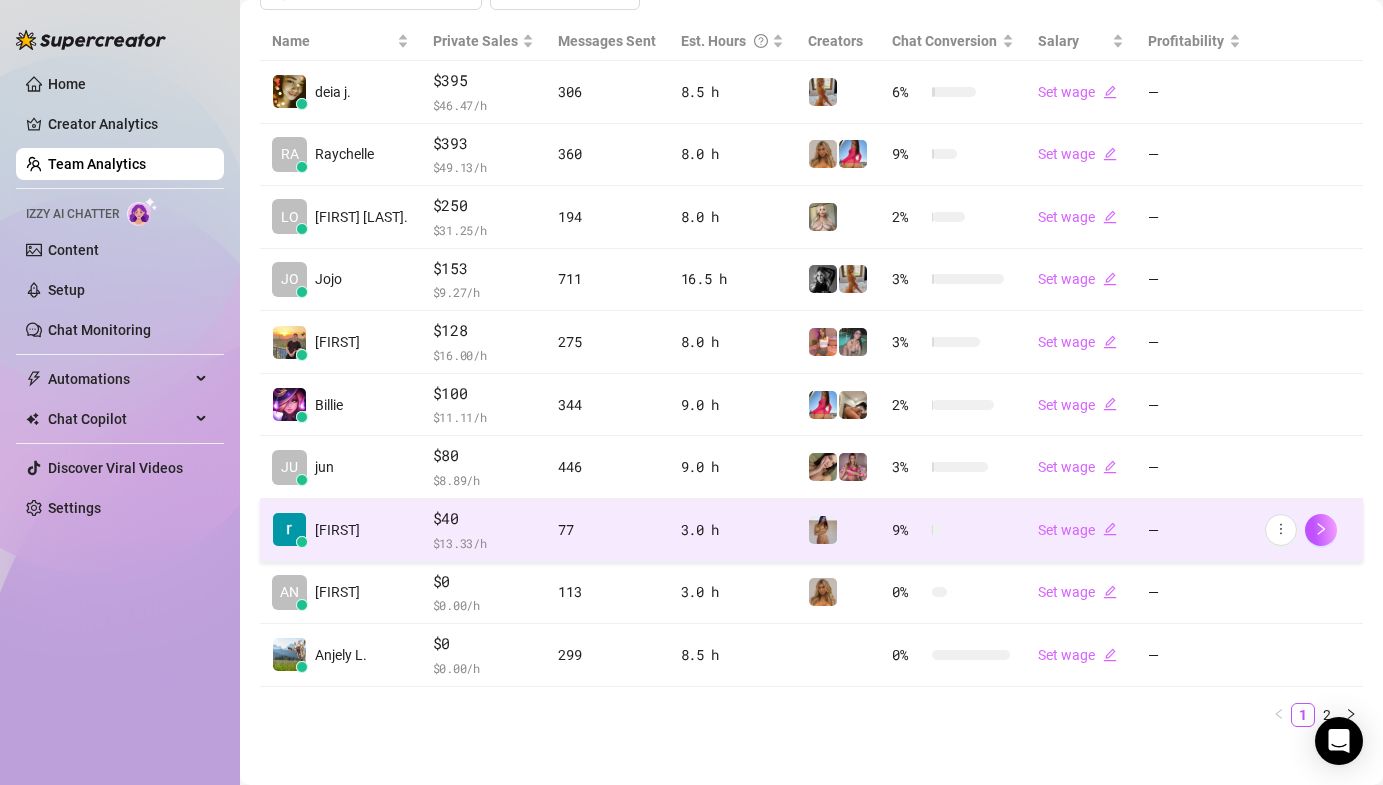 scroll, scrollTop: 472, scrollLeft: 0, axis: vertical 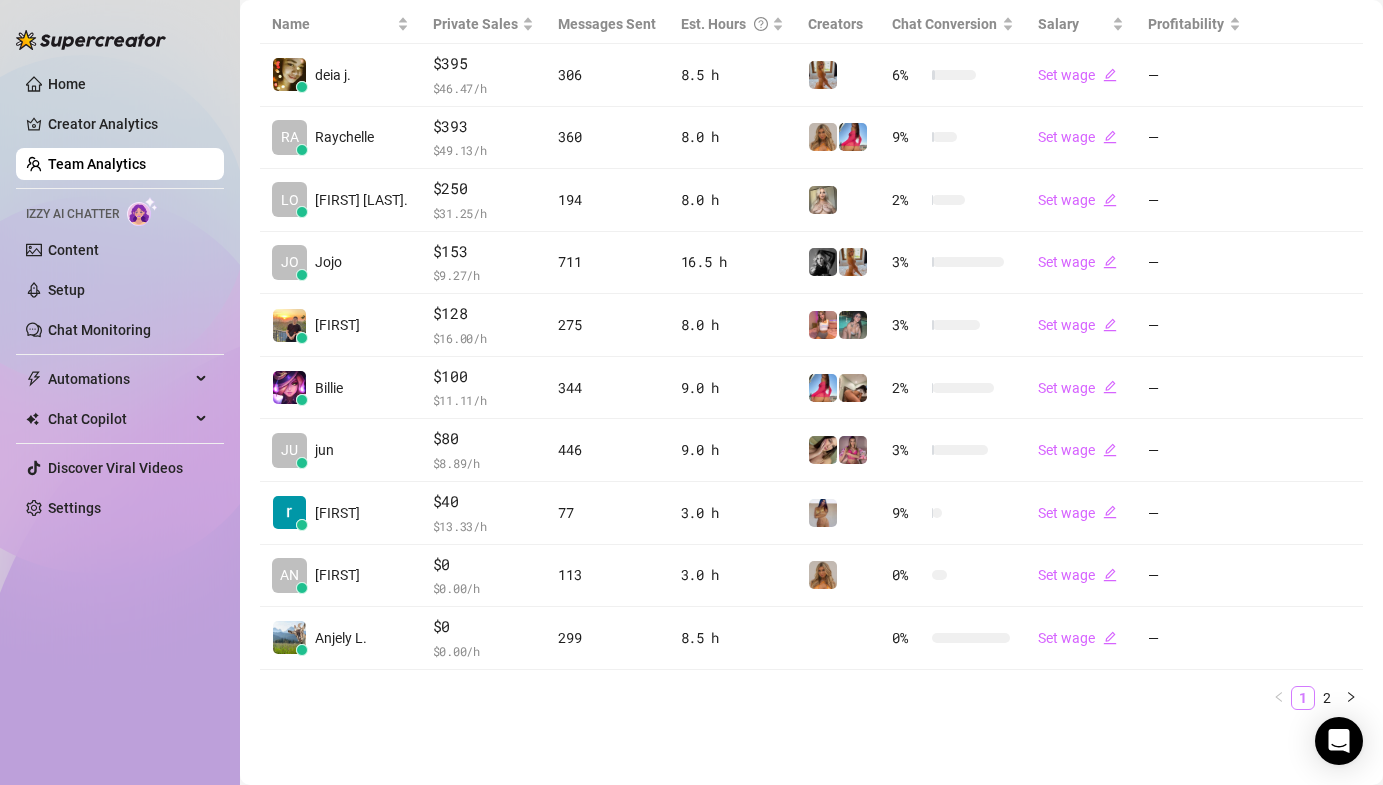 click on "1" at bounding box center [1303, 698] 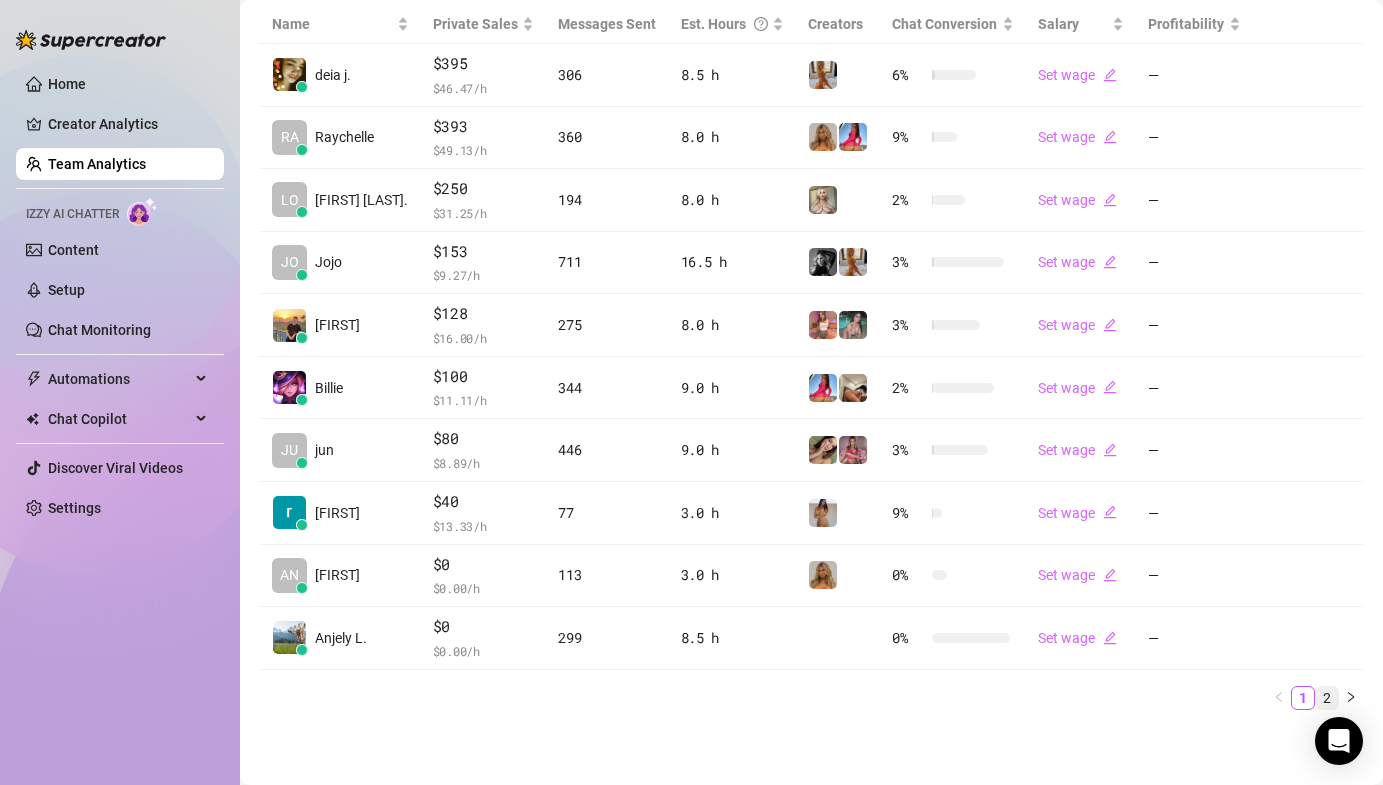 click on "2" at bounding box center [1327, 698] 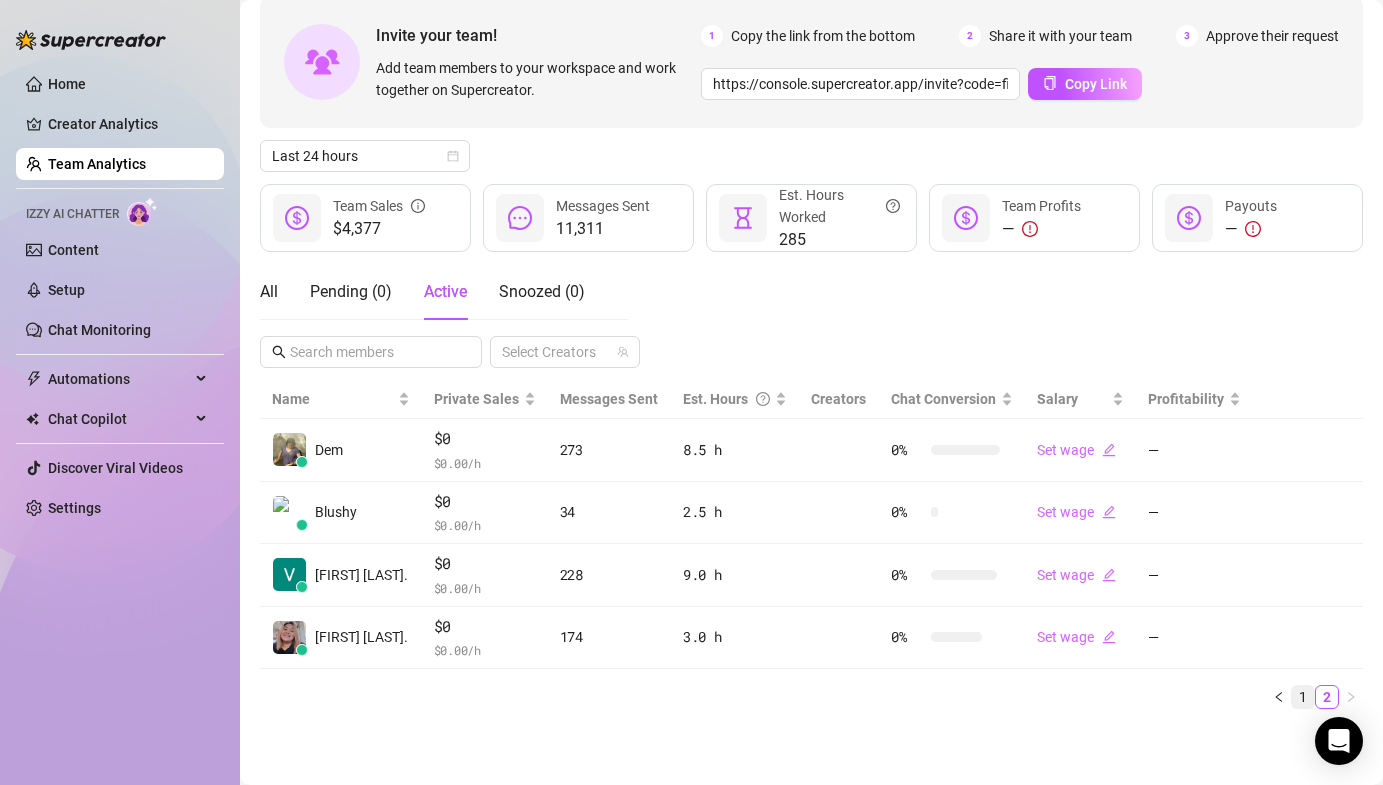 click on "1" at bounding box center (1303, 697) 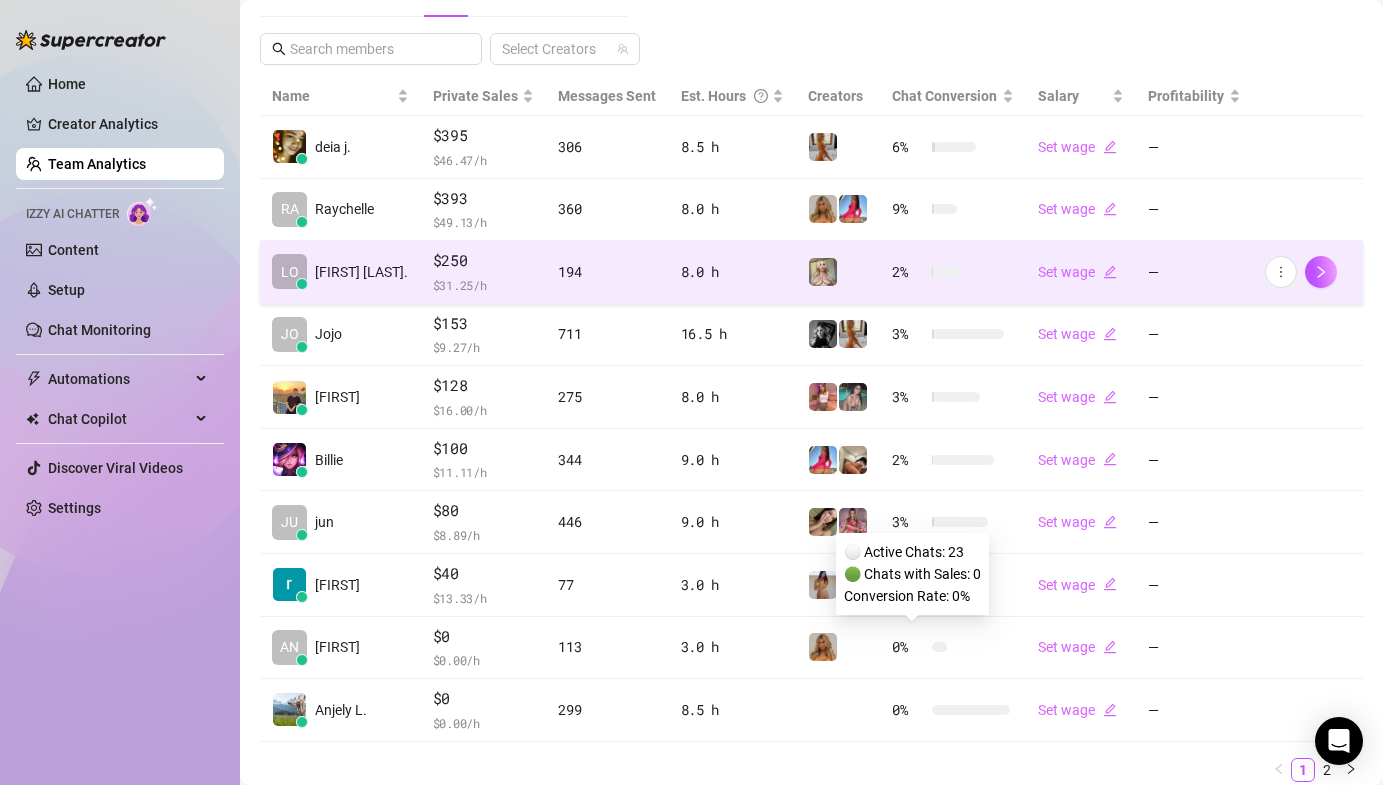 scroll, scrollTop: 395, scrollLeft: 0, axis: vertical 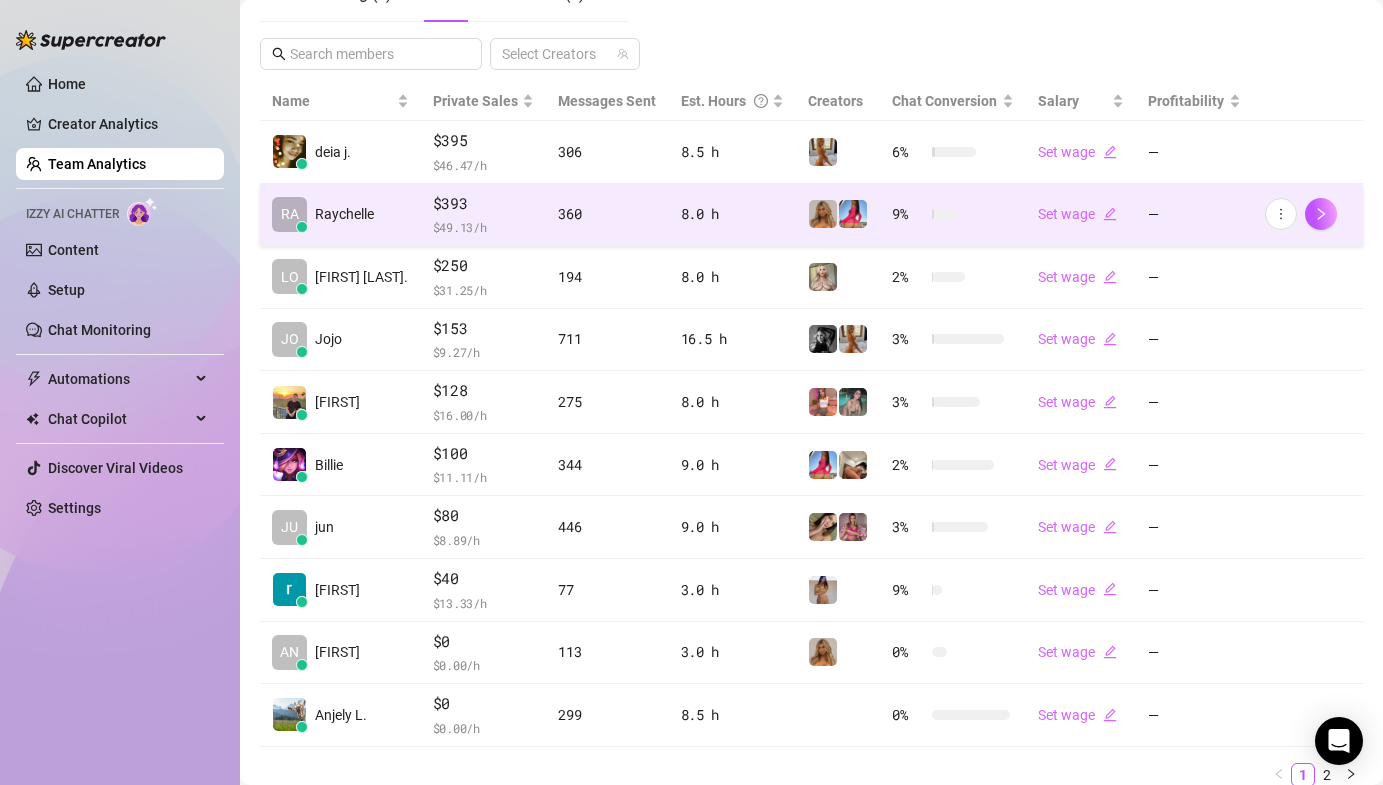 click on "$393 $ 49.13 /h" at bounding box center [483, 215] 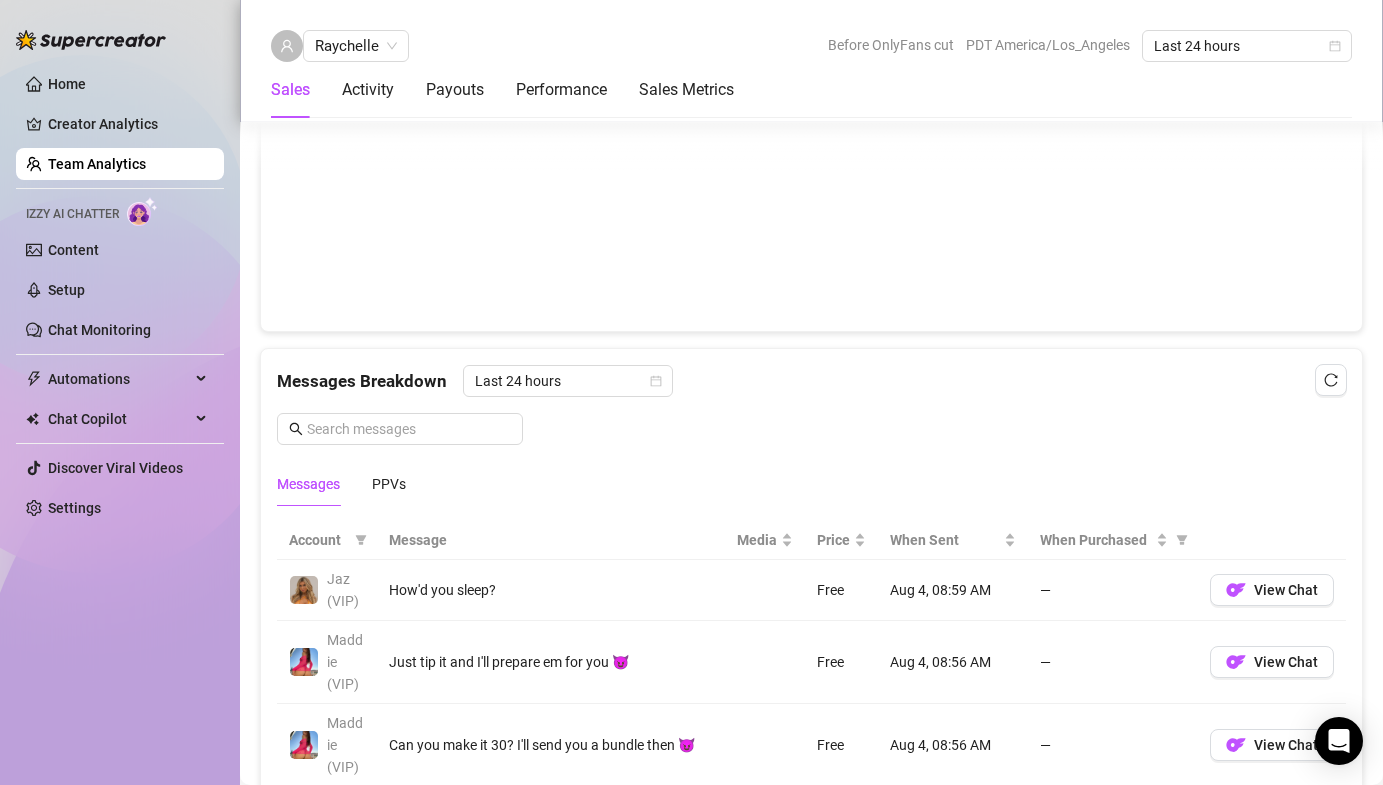 scroll, scrollTop: 1079, scrollLeft: 0, axis: vertical 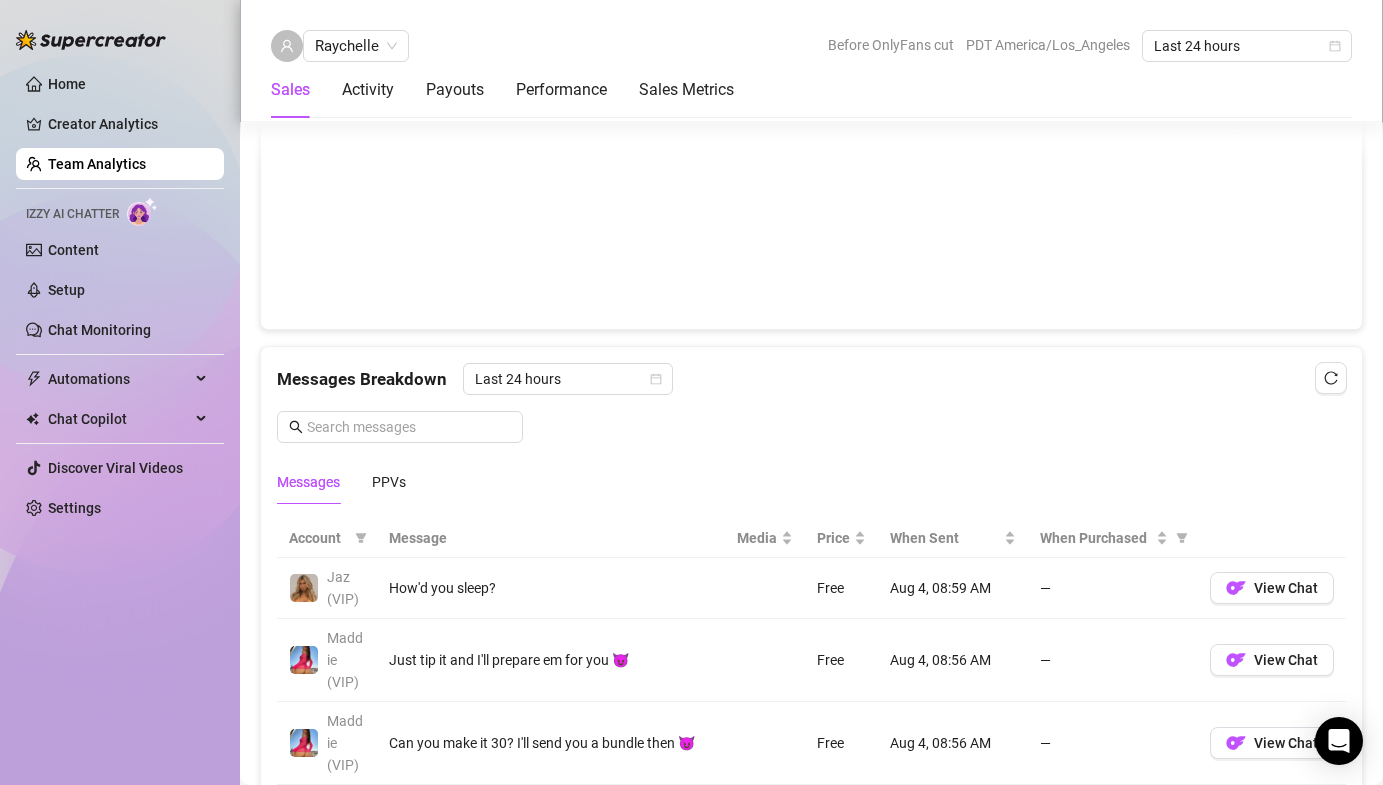 click on "Team Analytics" at bounding box center (97, 164) 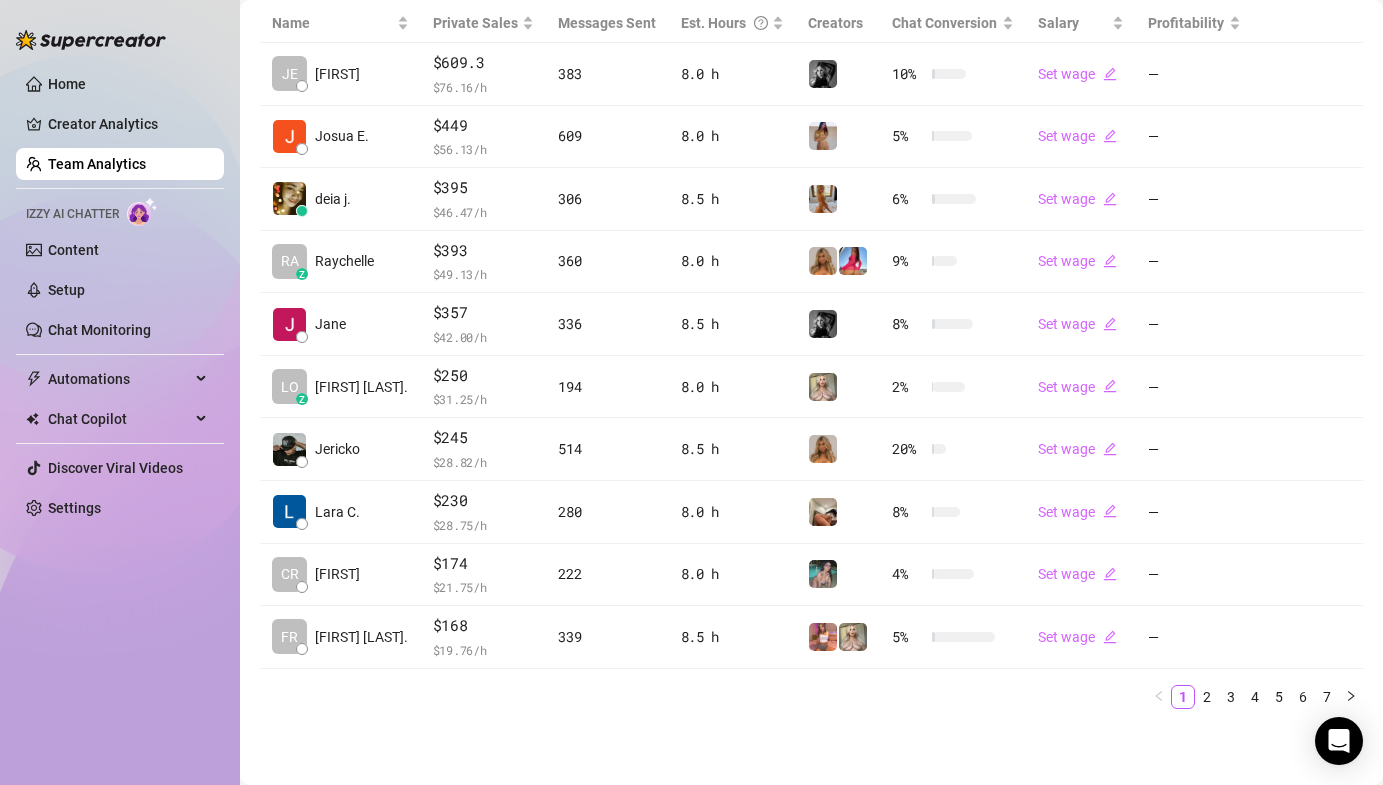 scroll, scrollTop: 472, scrollLeft: 0, axis: vertical 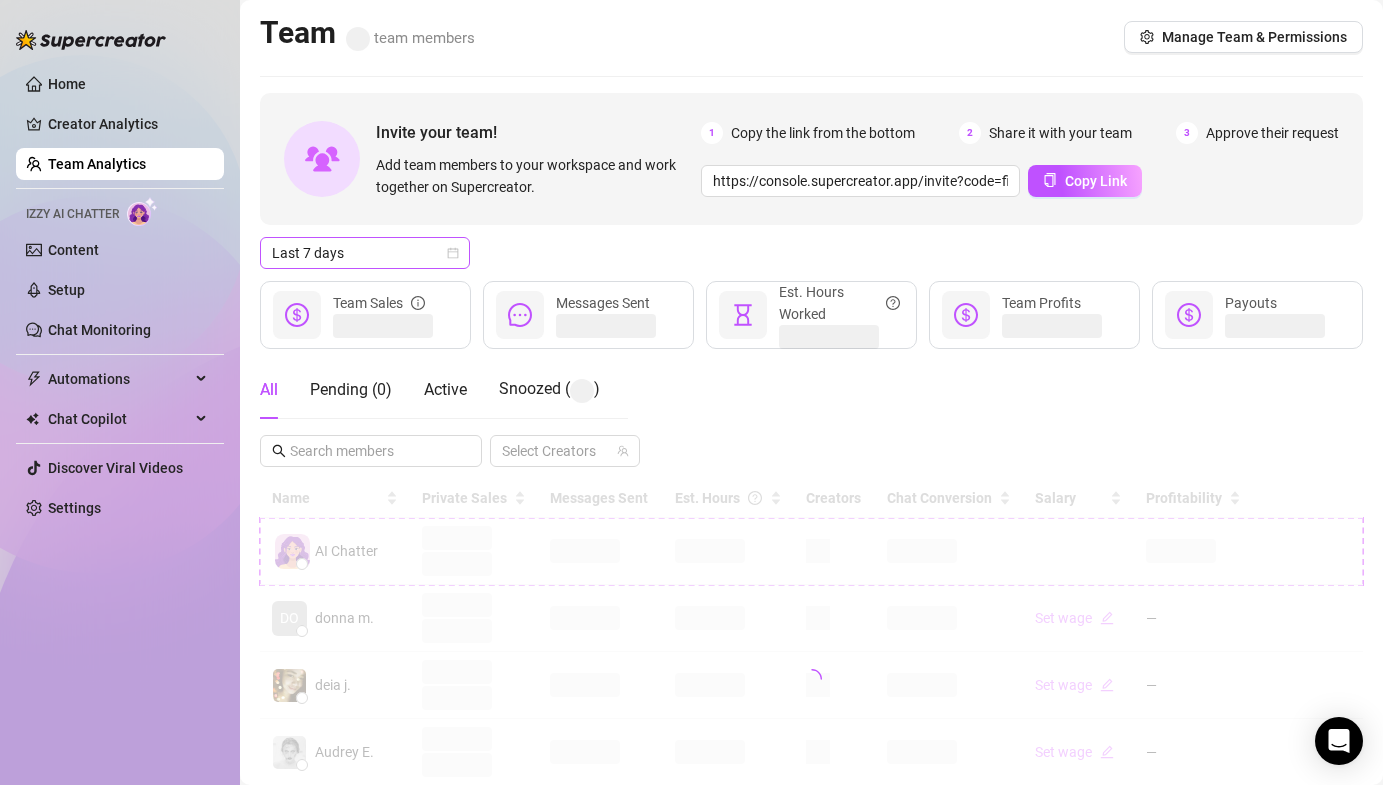 click on "Last 7 days" at bounding box center (365, 253) 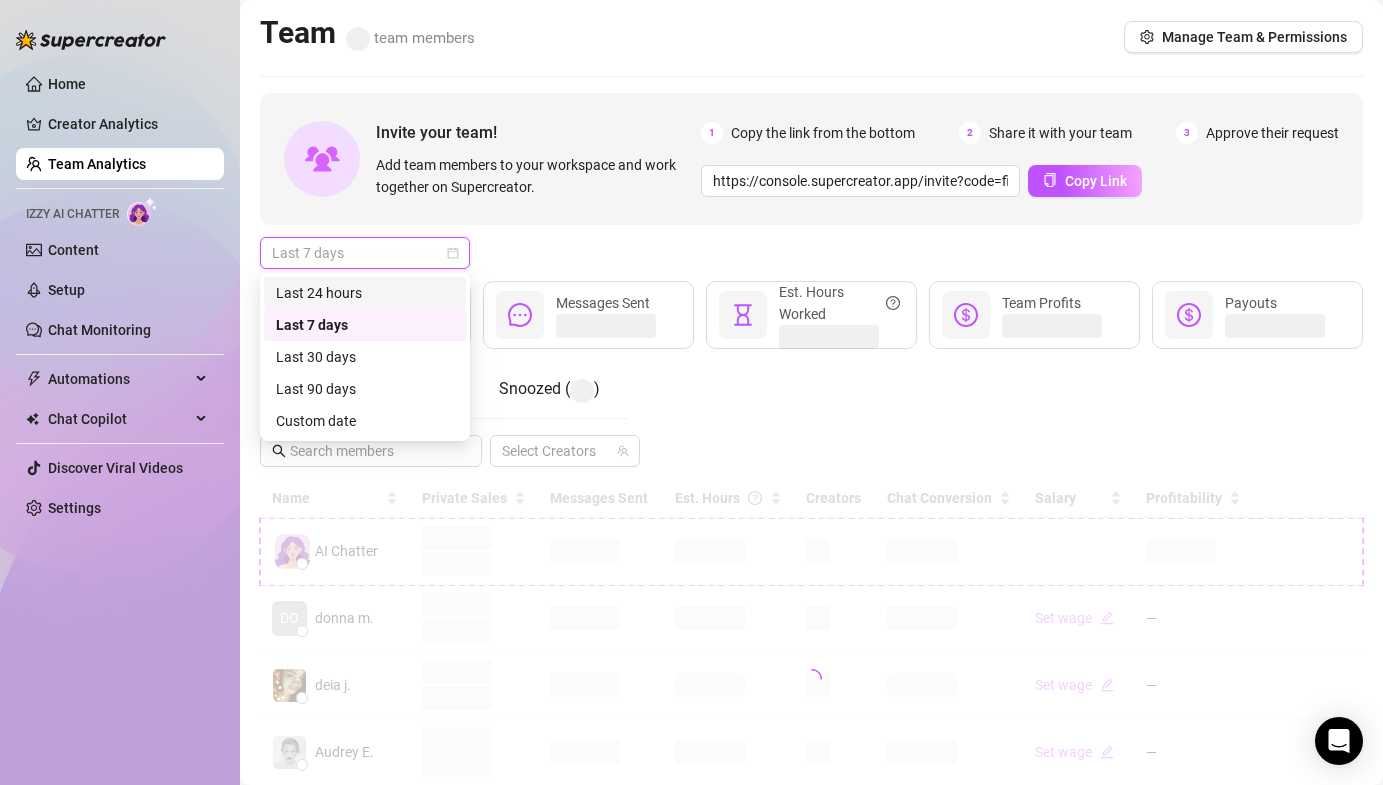 click on "Last 24 hours" at bounding box center [365, 293] 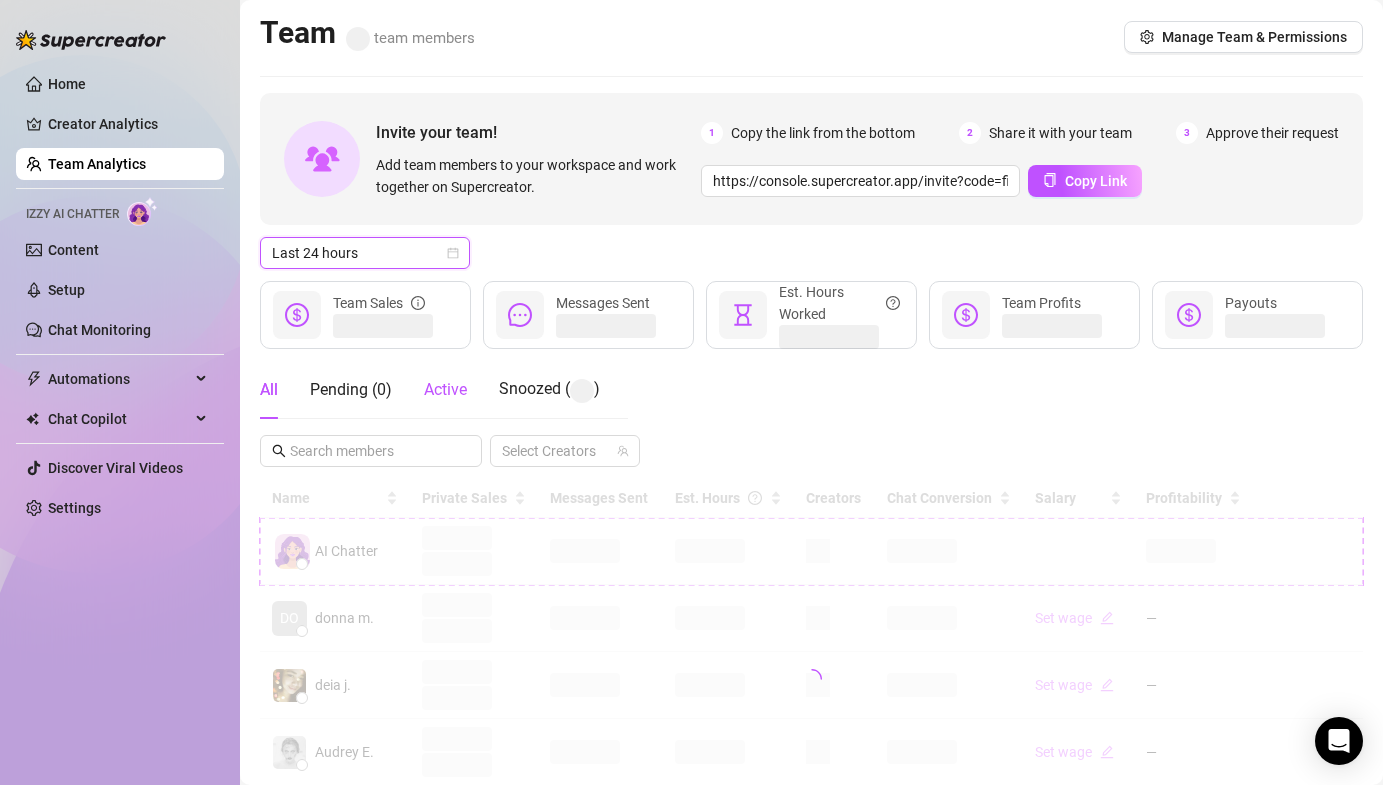 click on "Active" at bounding box center (445, 389) 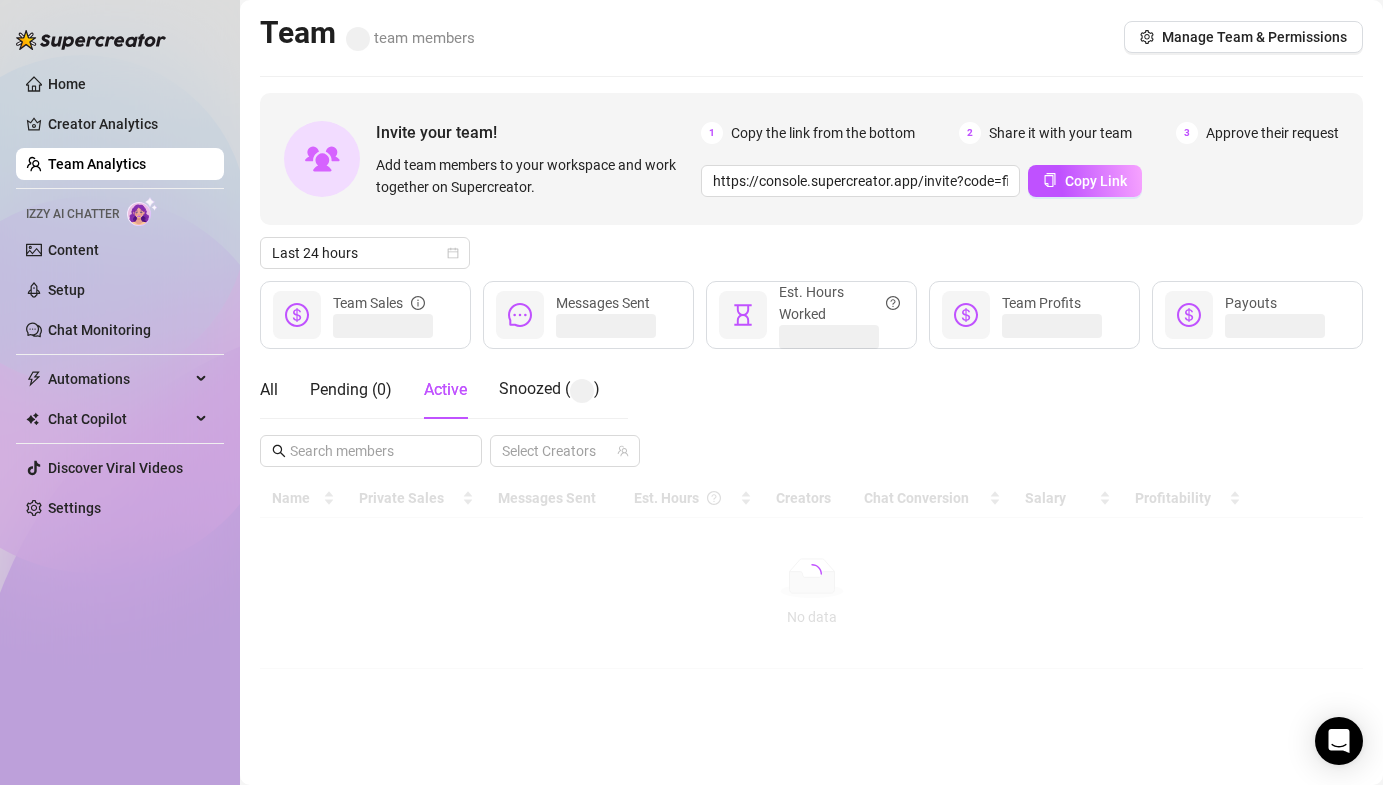 click on "Invite your team! Add team members to your workspace and work together on Supercreator. 1 Copy the link from the bottom 2 Share it with your team 3 Approve their request https://console.supercreator.app/invite?code=fibzx3jJrgPbWdJEkEN3sg7x35T2&workspace=222%20Mgmt%20 Copy Link Last 24 hours Team Sales Messages Sent Est. Hours Worked Team Profits Payouts All Pending ( 0 ) Active Snoozed ( )   Select Creators Name Private Sales Messages Sent Est. Hours  Creators Chat Conversion Salary Profitability No data No data" at bounding box center [811, 381] 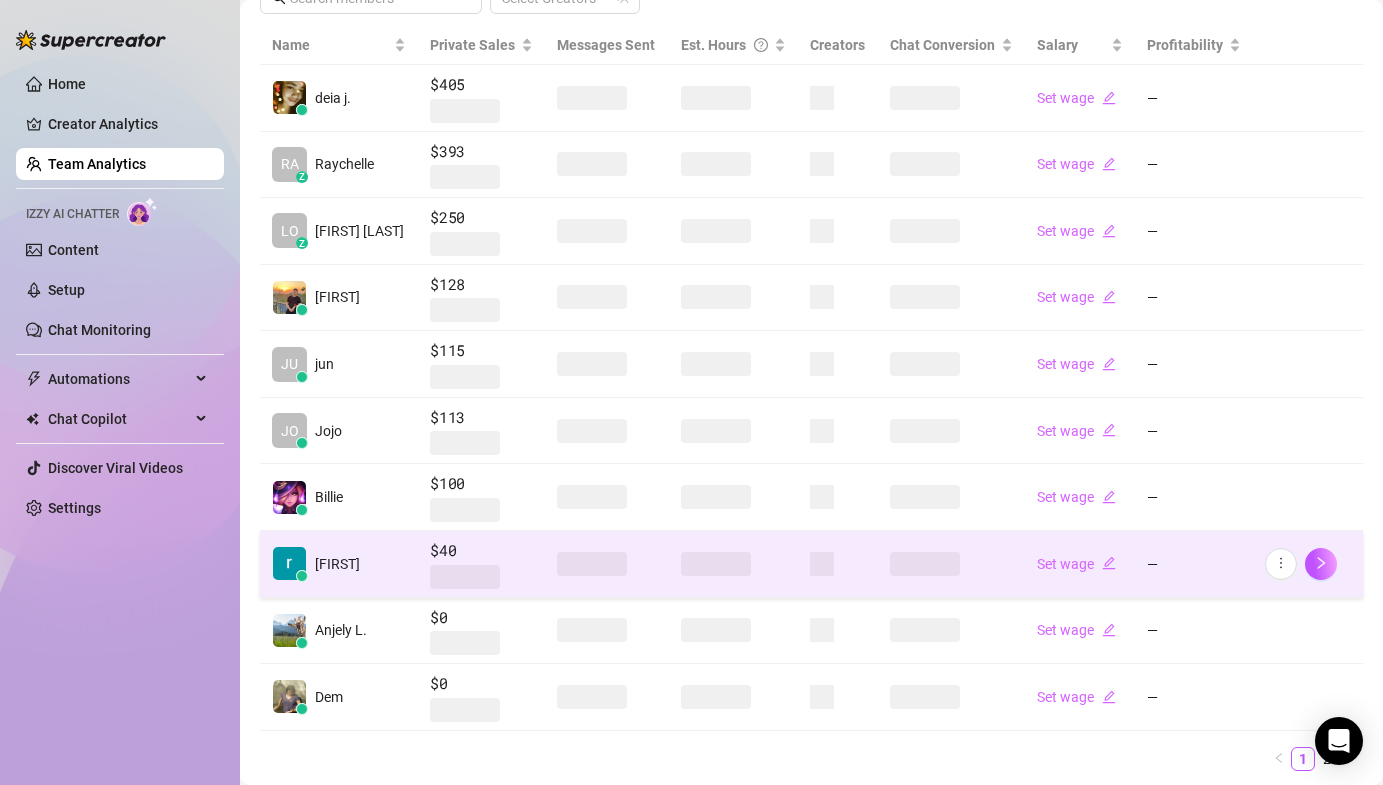 scroll, scrollTop: 512, scrollLeft: 0, axis: vertical 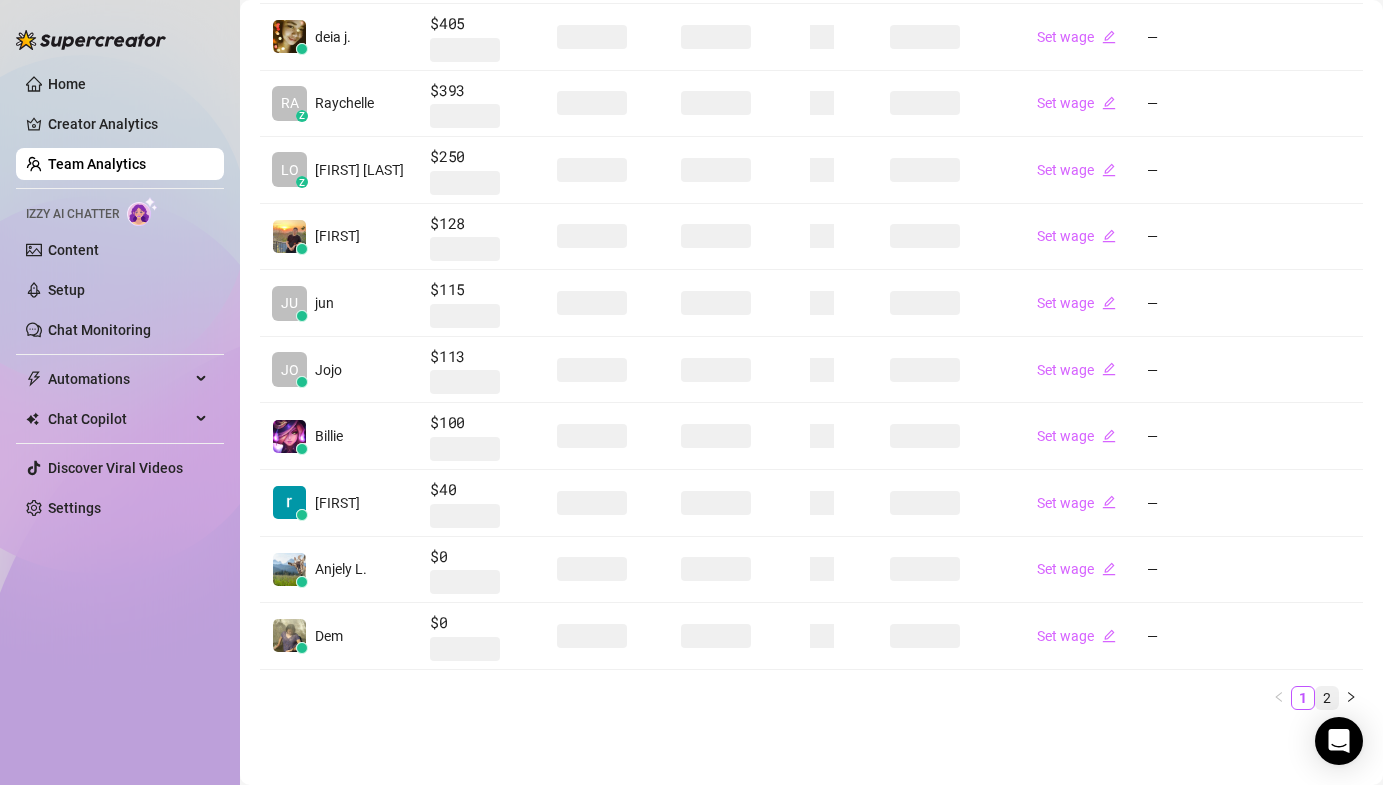 click on "2" at bounding box center [1327, 698] 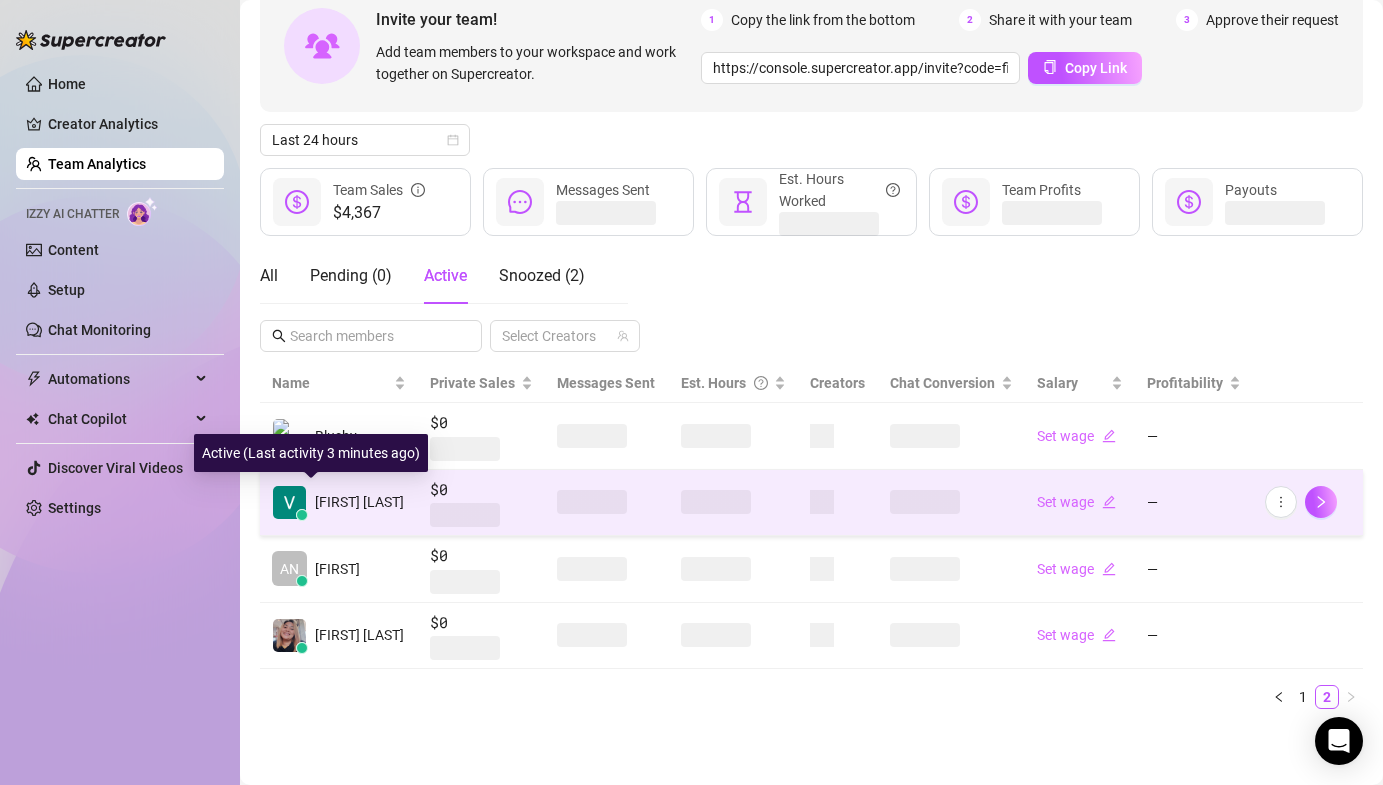 scroll, scrollTop: 97, scrollLeft: 0, axis: vertical 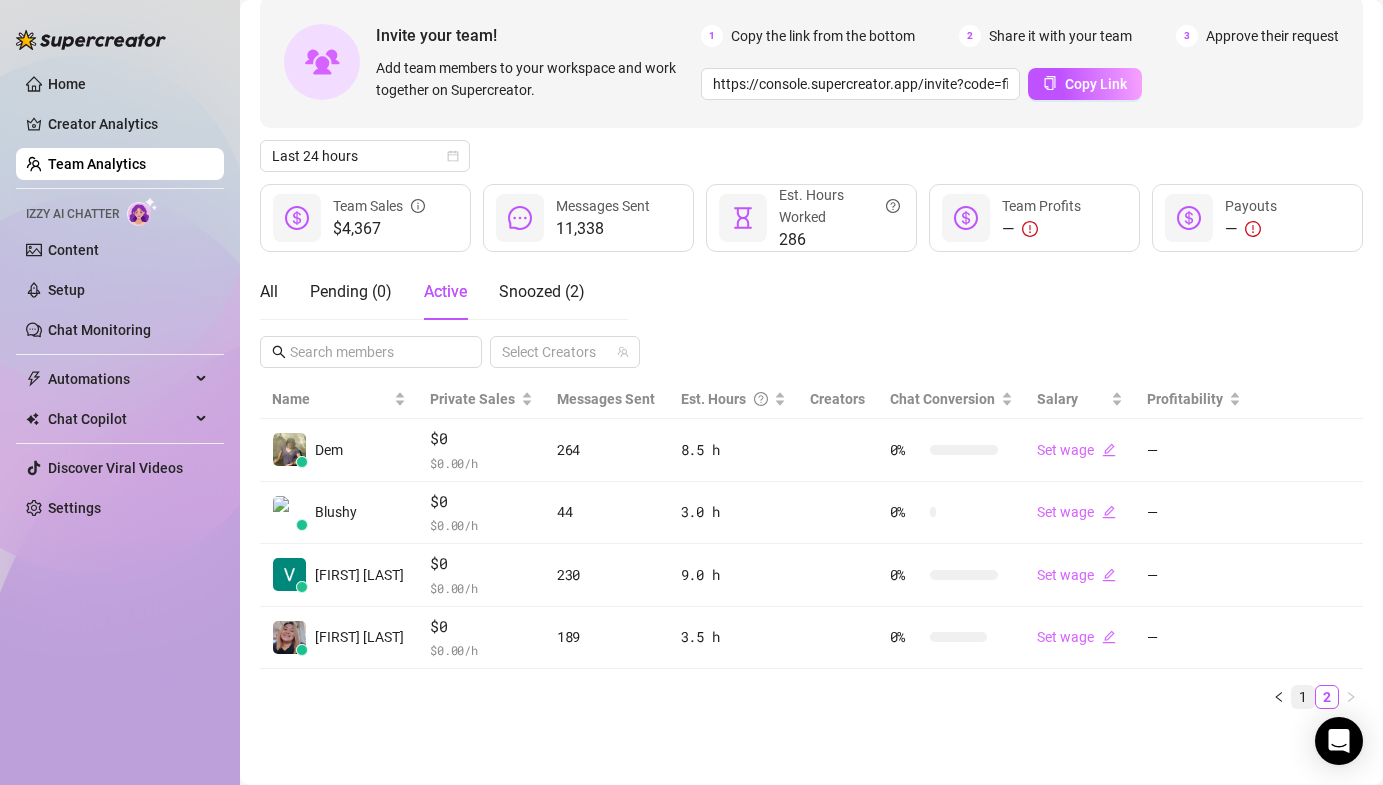 click on "1" at bounding box center (1303, 697) 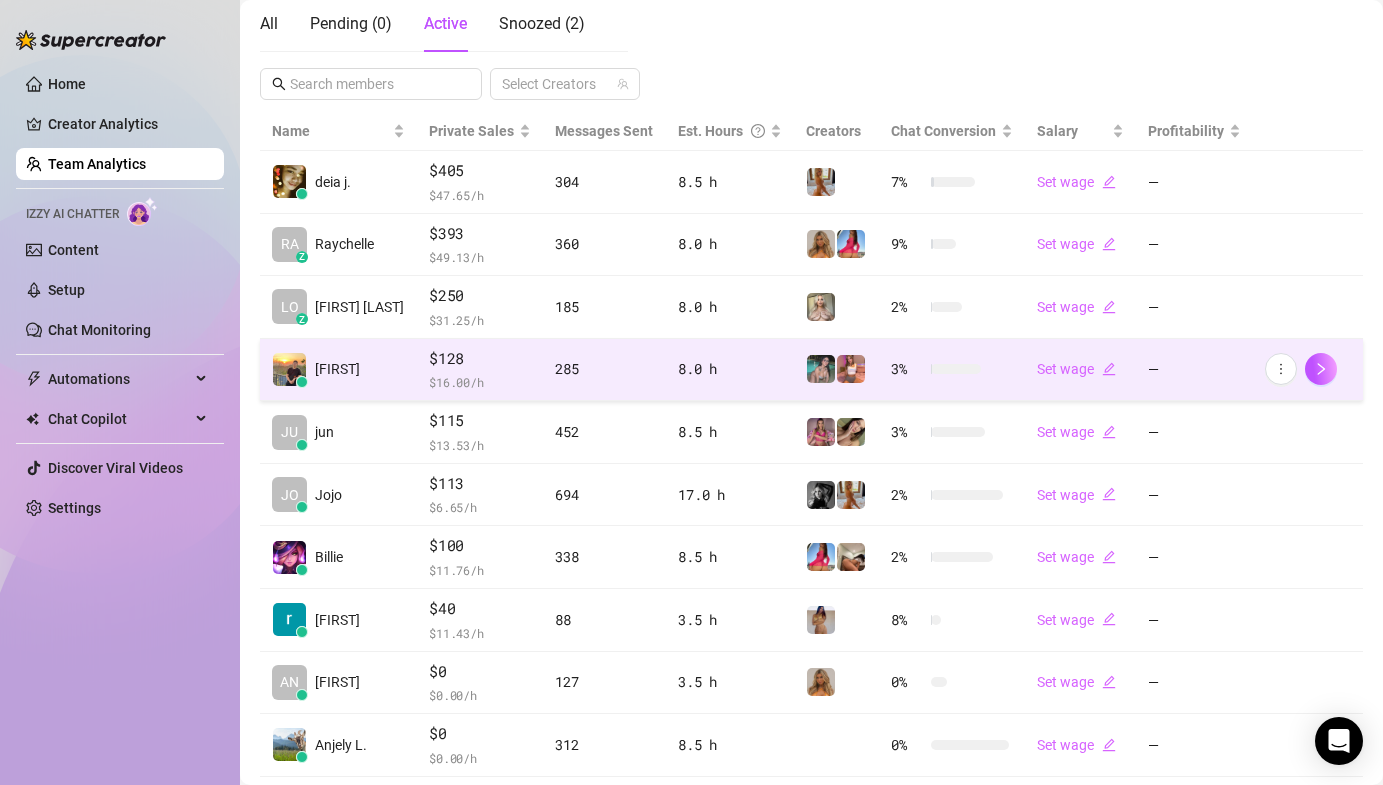 scroll, scrollTop: 416, scrollLeft: 0, axis: vertical 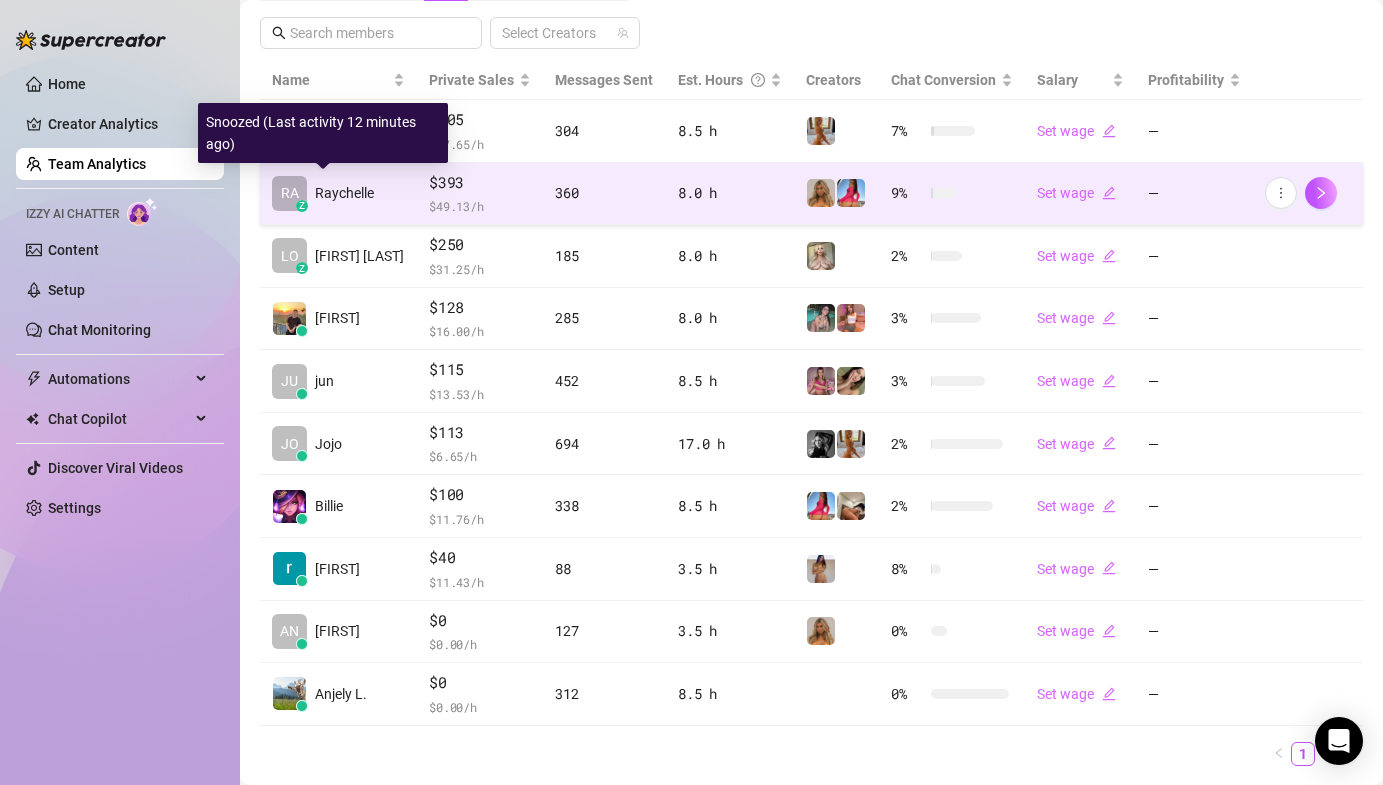 click on "RA" at bounding box center (290, 193) 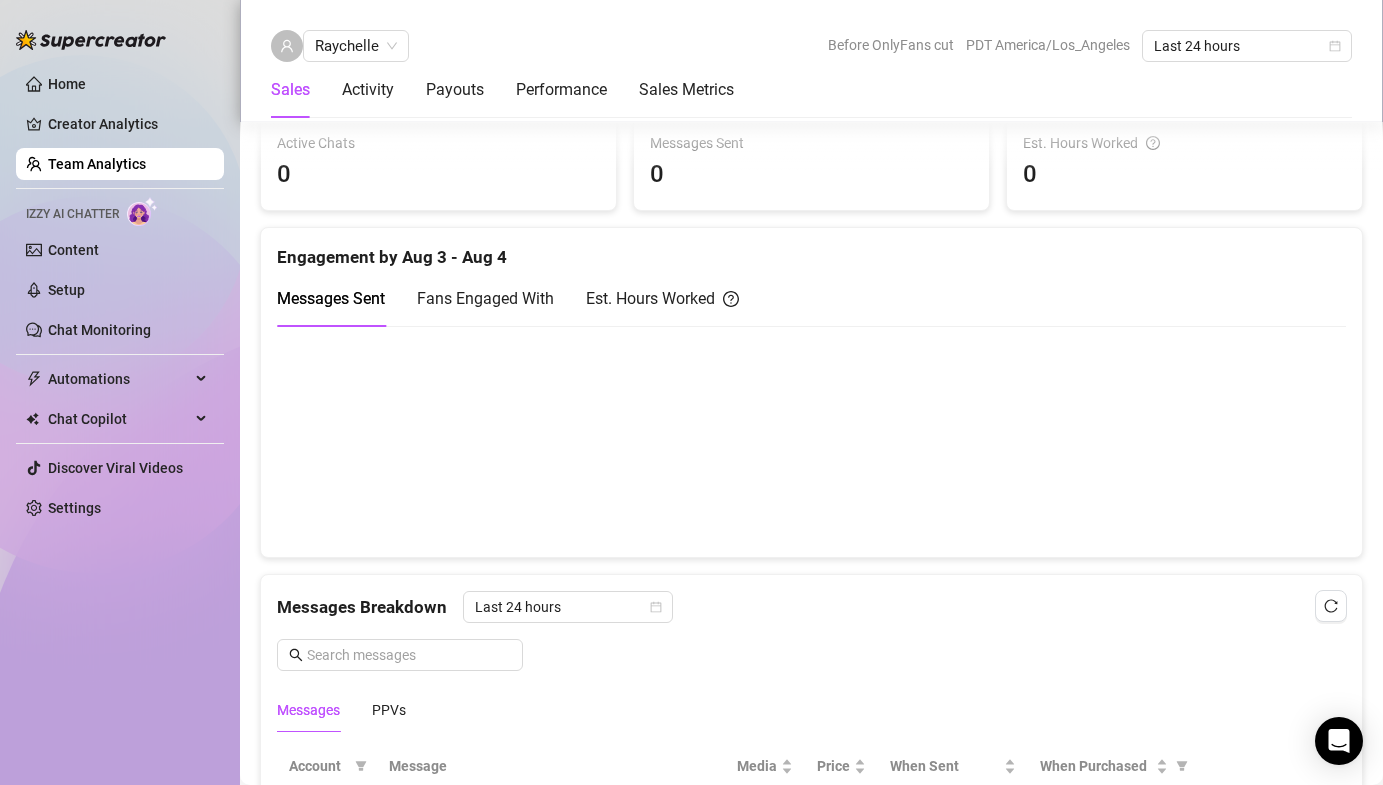 scroll, scrollTop: 0, scrollLeft: 0, axis: both 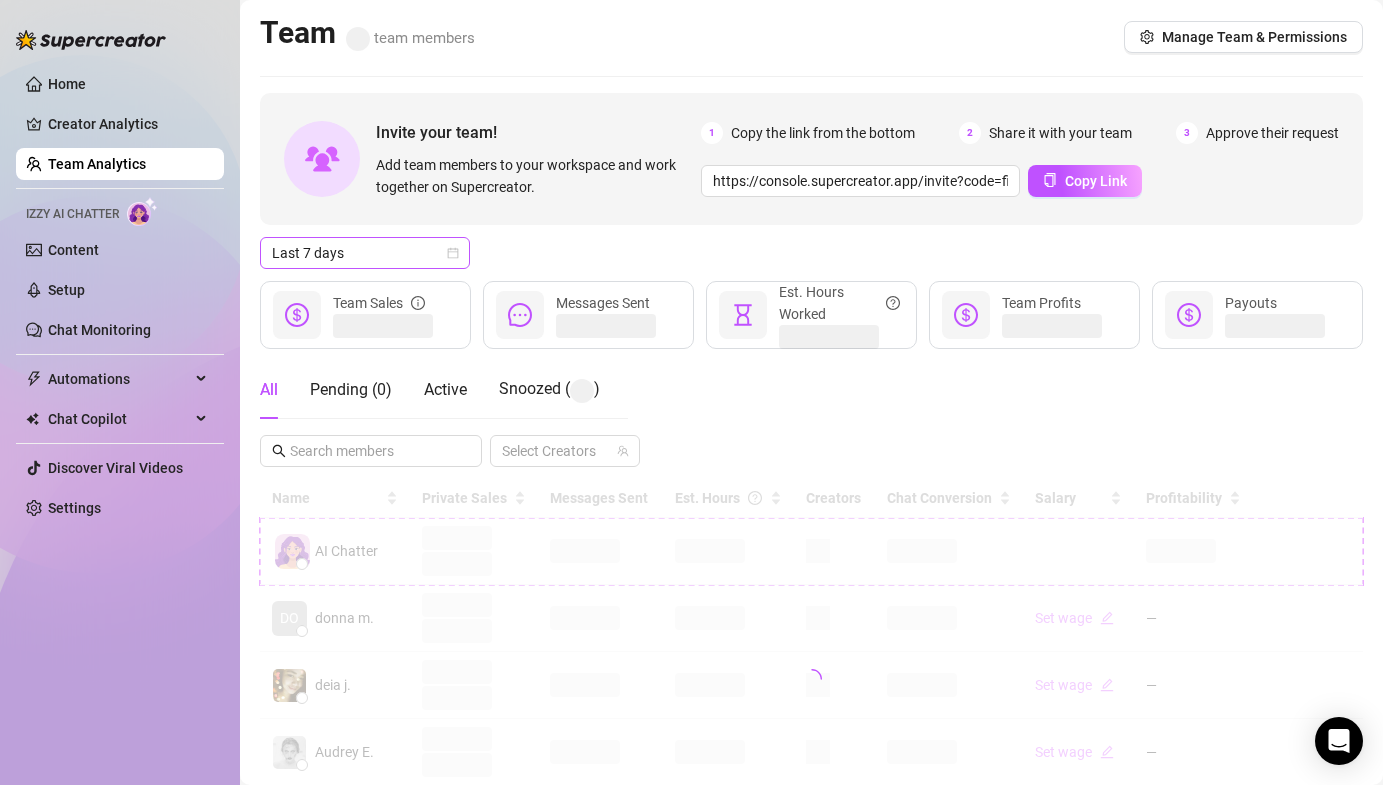 click on "Last 7 days" at bounding box center (365, 253) 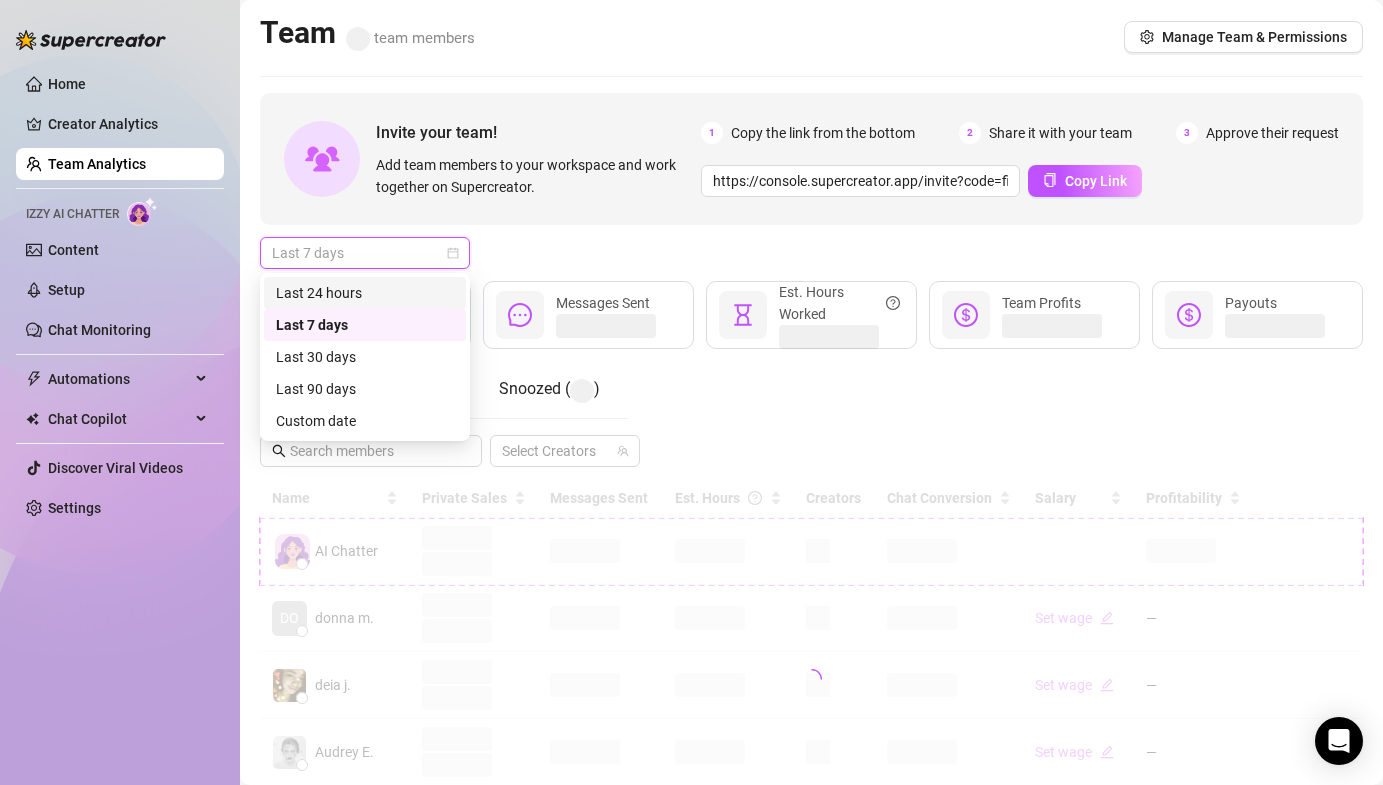 click on "Last 24 hours" at bounding box center [365, 293] 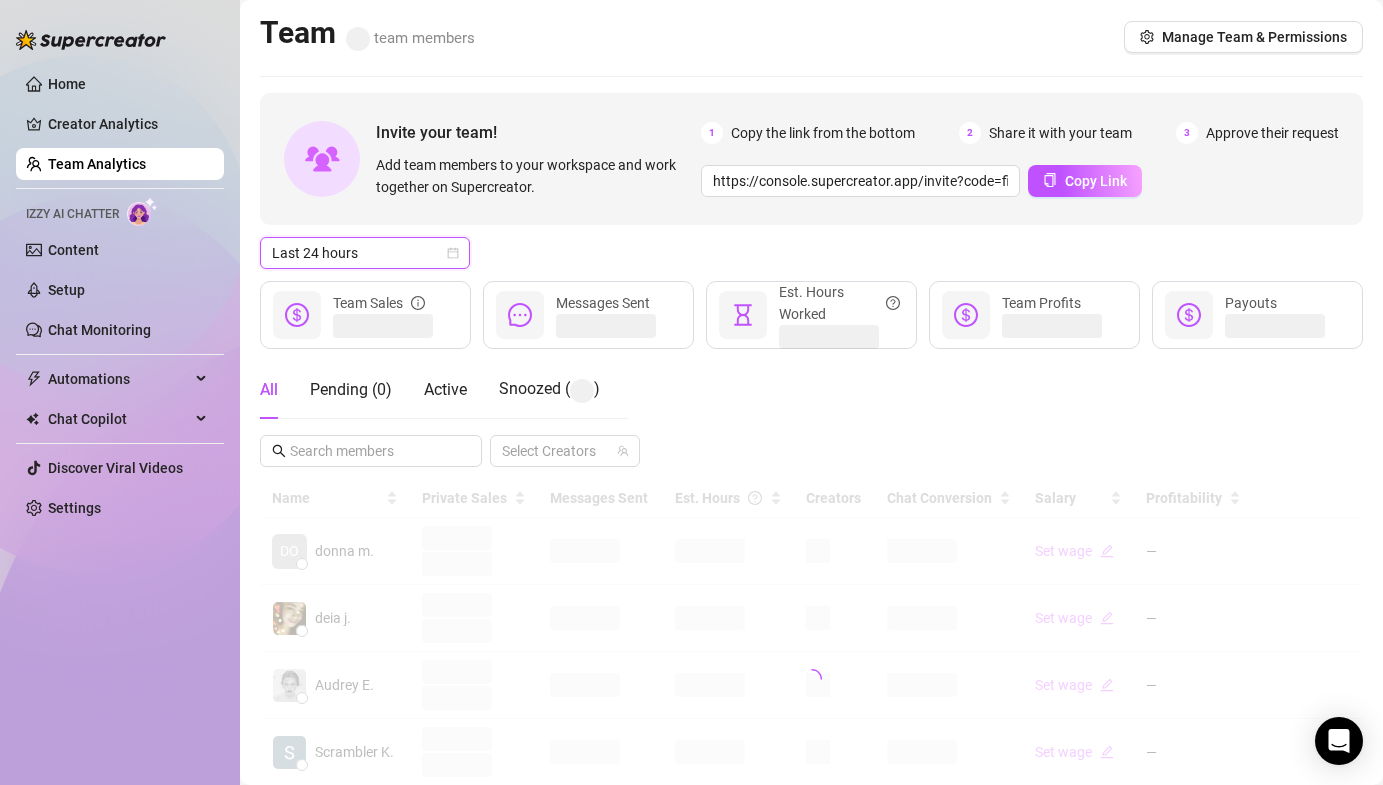 click on "Last 24 hours Last 24 hours" at bounding box center (811, 253) 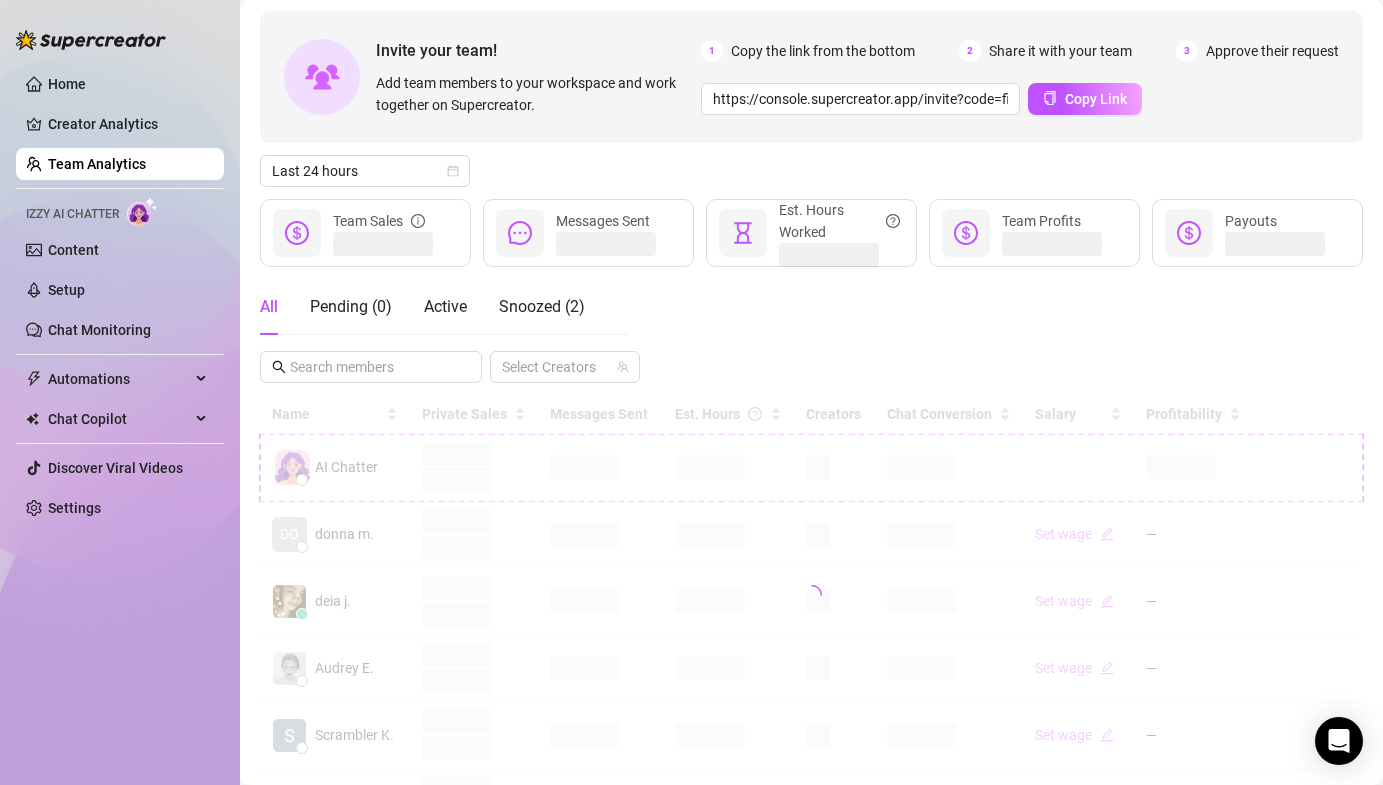 scroll, scrollTop: 152, scrollLeft: 0, axis: vertical 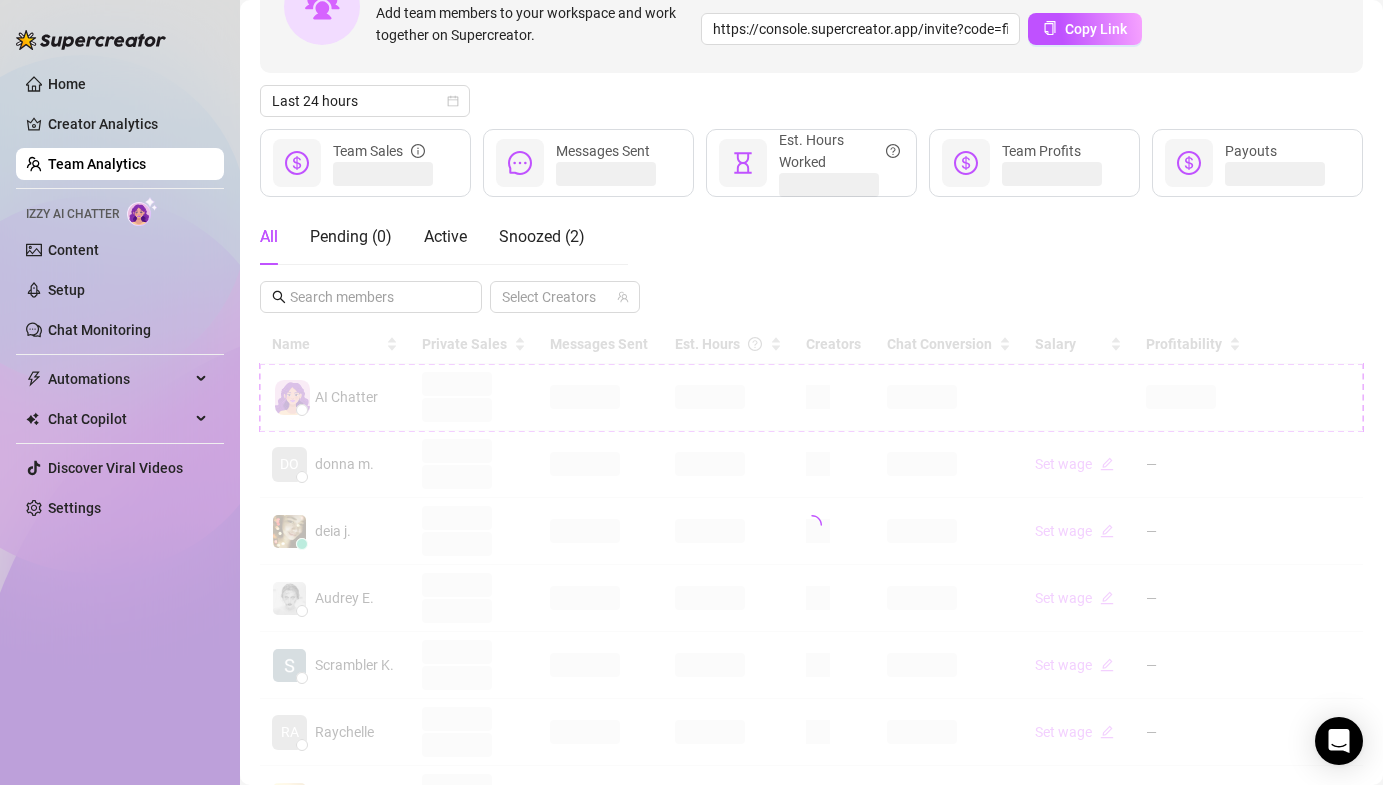 click on "All Pending ( 0 ) Active Snoozed ( 2 )" at bounding box center (422, 237) 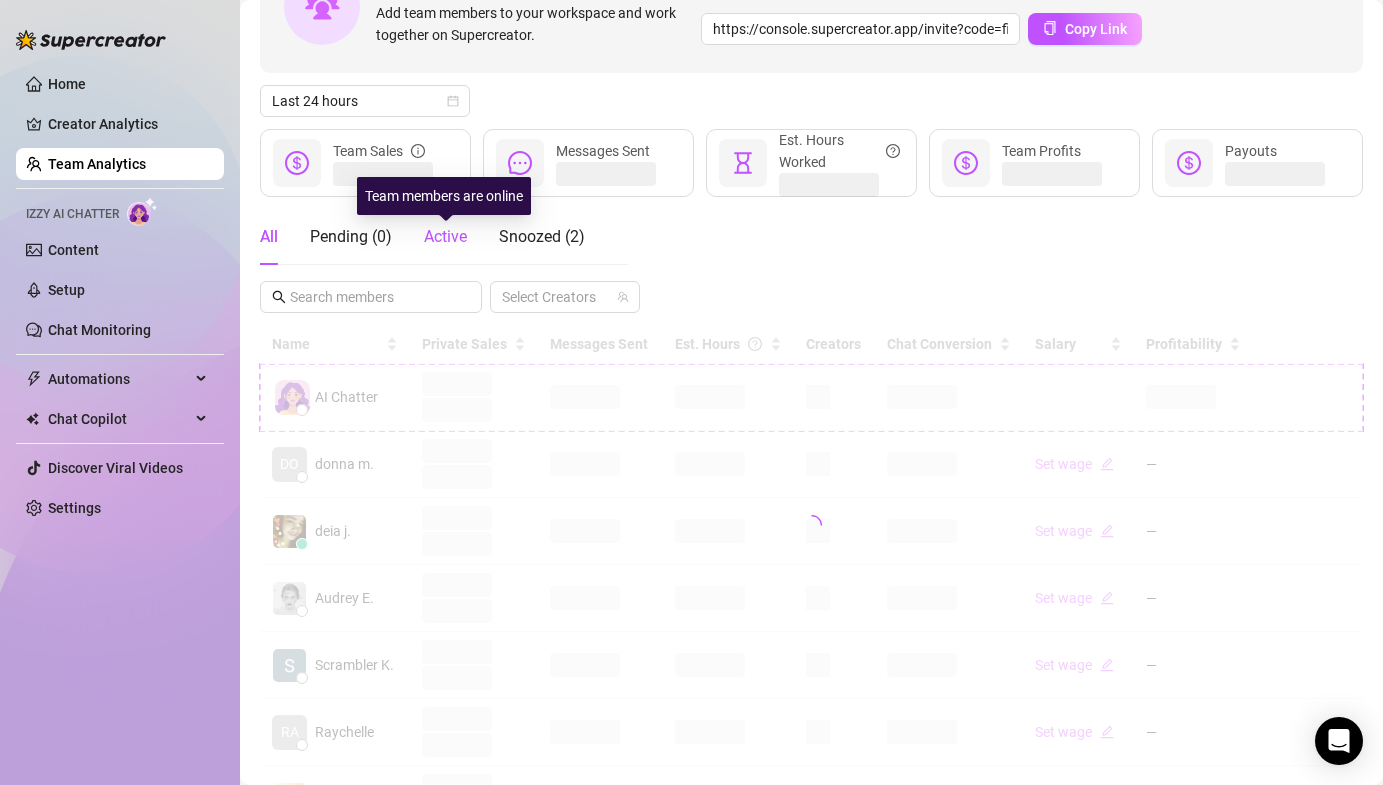click on "Active" at bounding box center [445, 236] 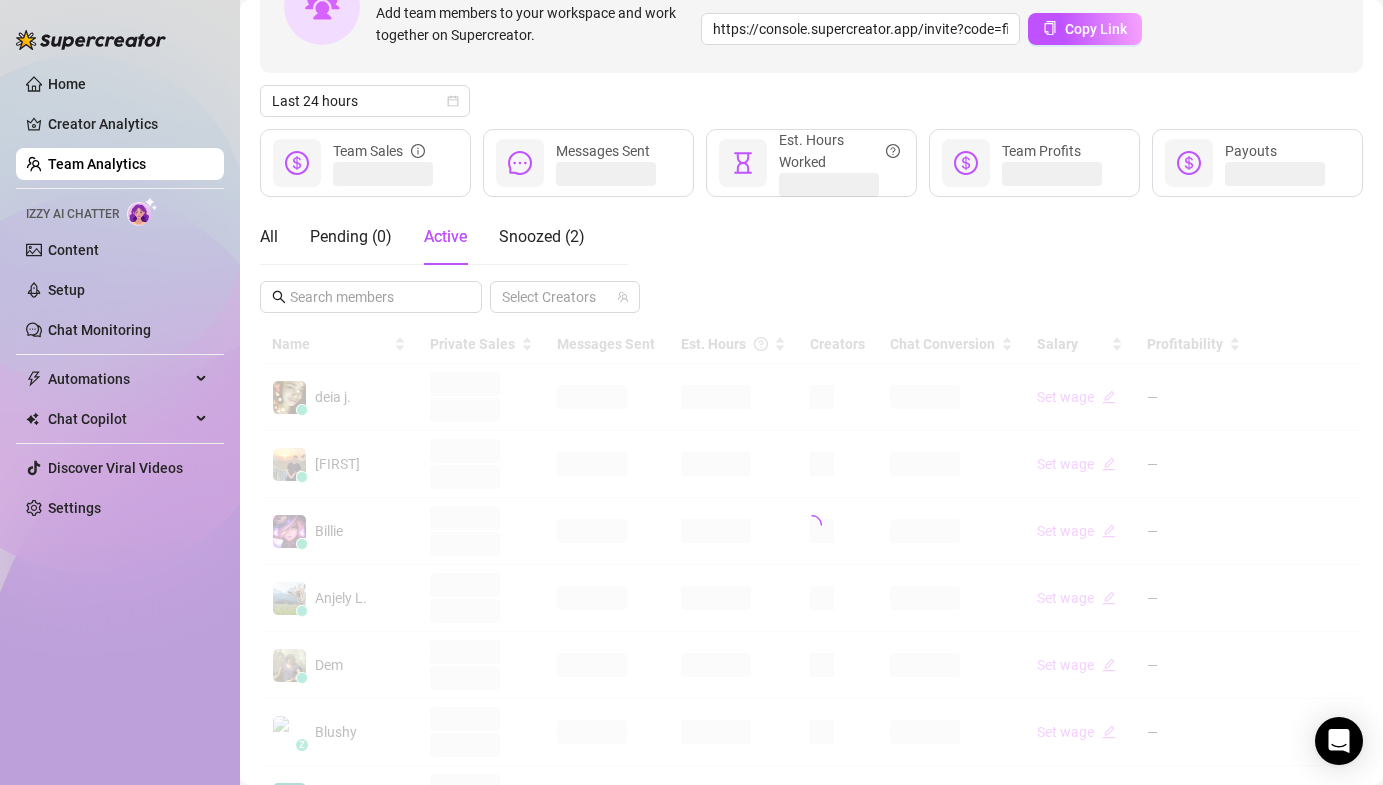 click on "All Pending ( 0 ) Active Snoozed ( 2 )   Select Creators" at bounding box center [811, 261] 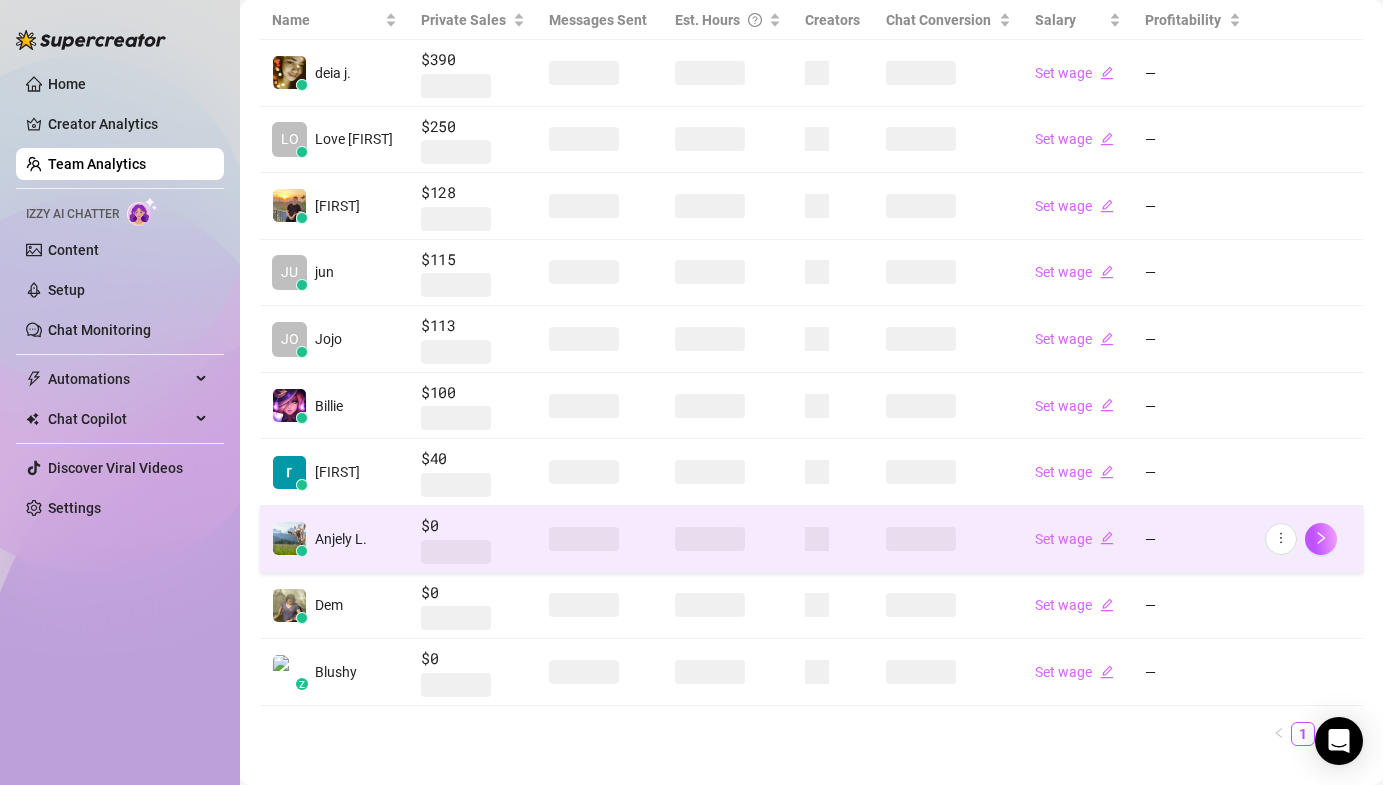 scroll, scrollTop: 477, scrollLeft: 0, axis: vertical 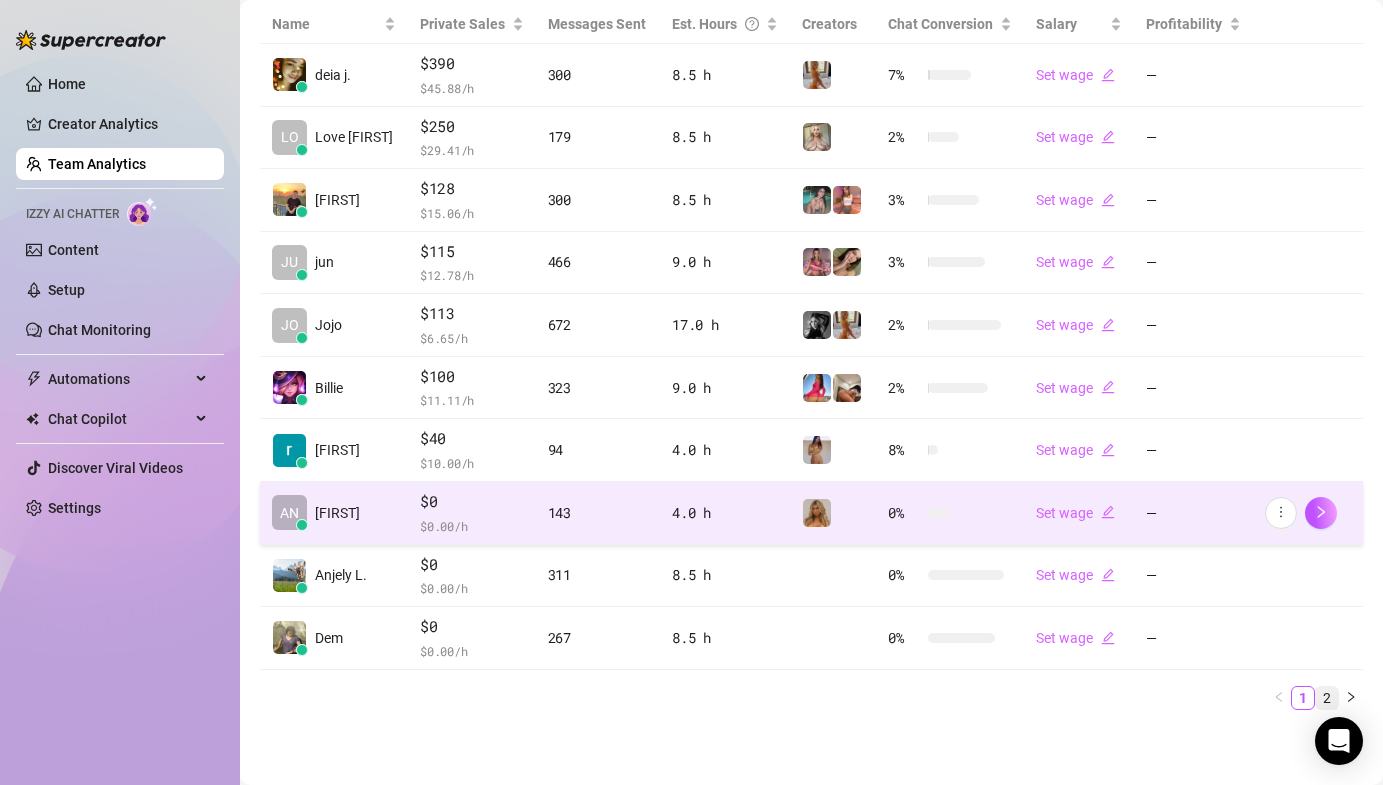 click on "2" at bounding box center [1327, 698] 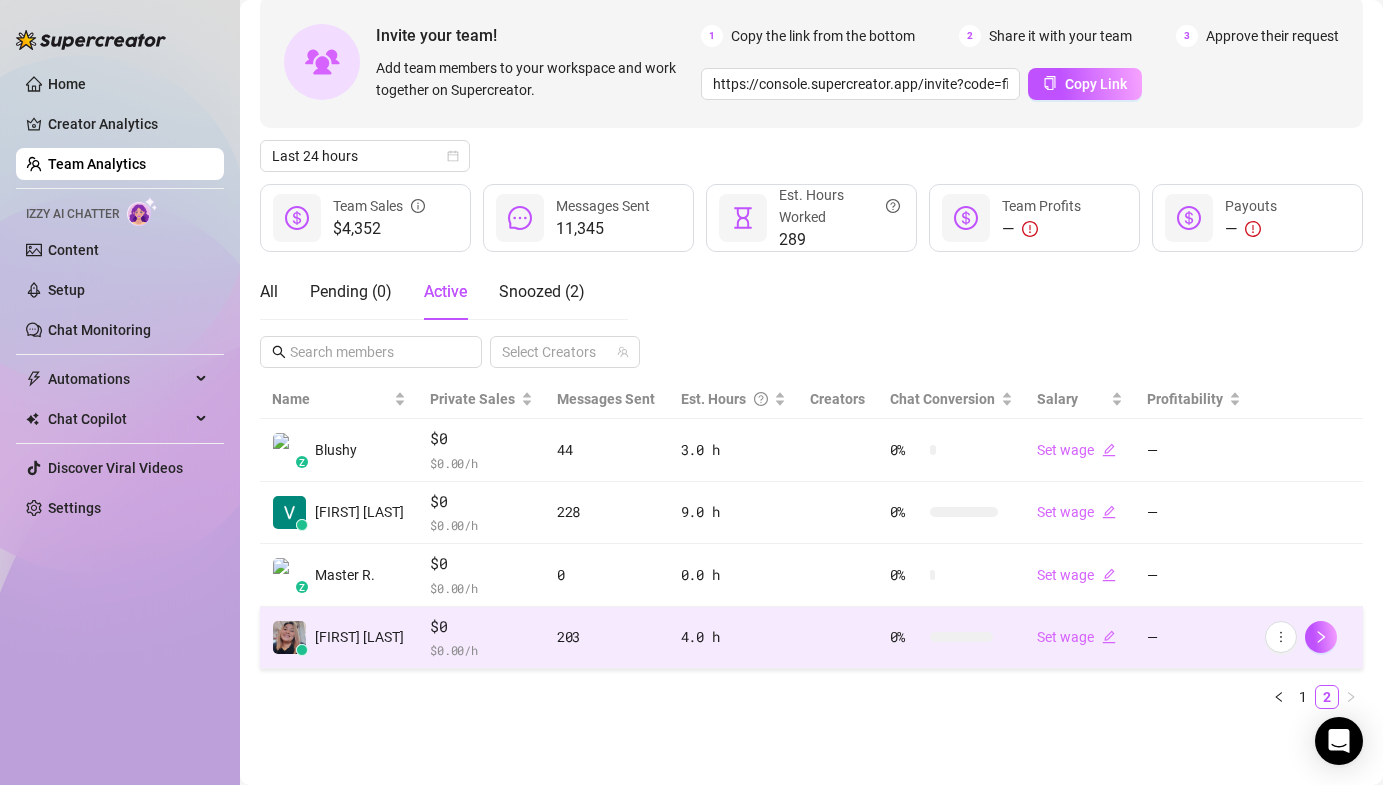 scroll, scrollTop: 97, scrollLeft: 0, axis: vertical 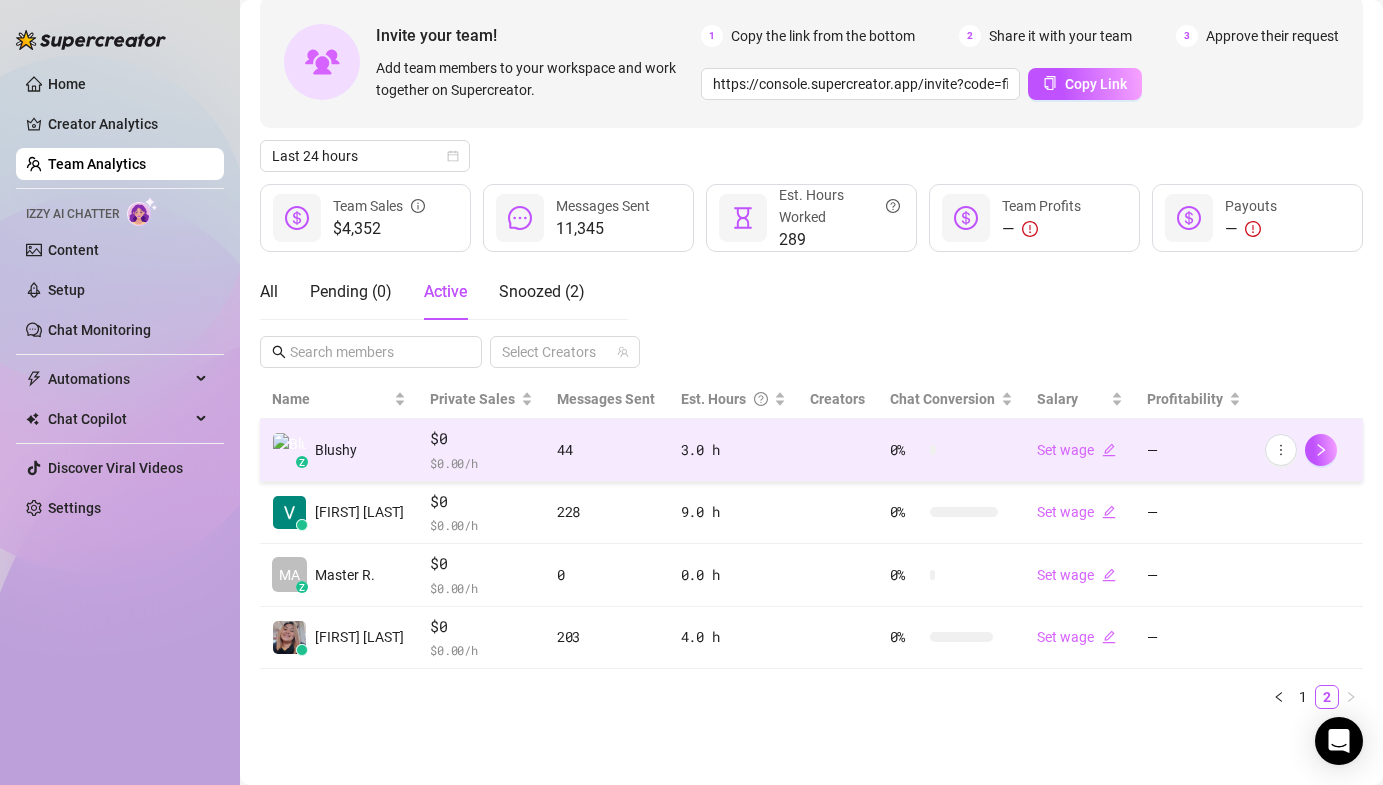 drag, startPoint x: 1282, startPoint y: 702, endPoint x: 740, endPoint y: 468, distance: 590.35583 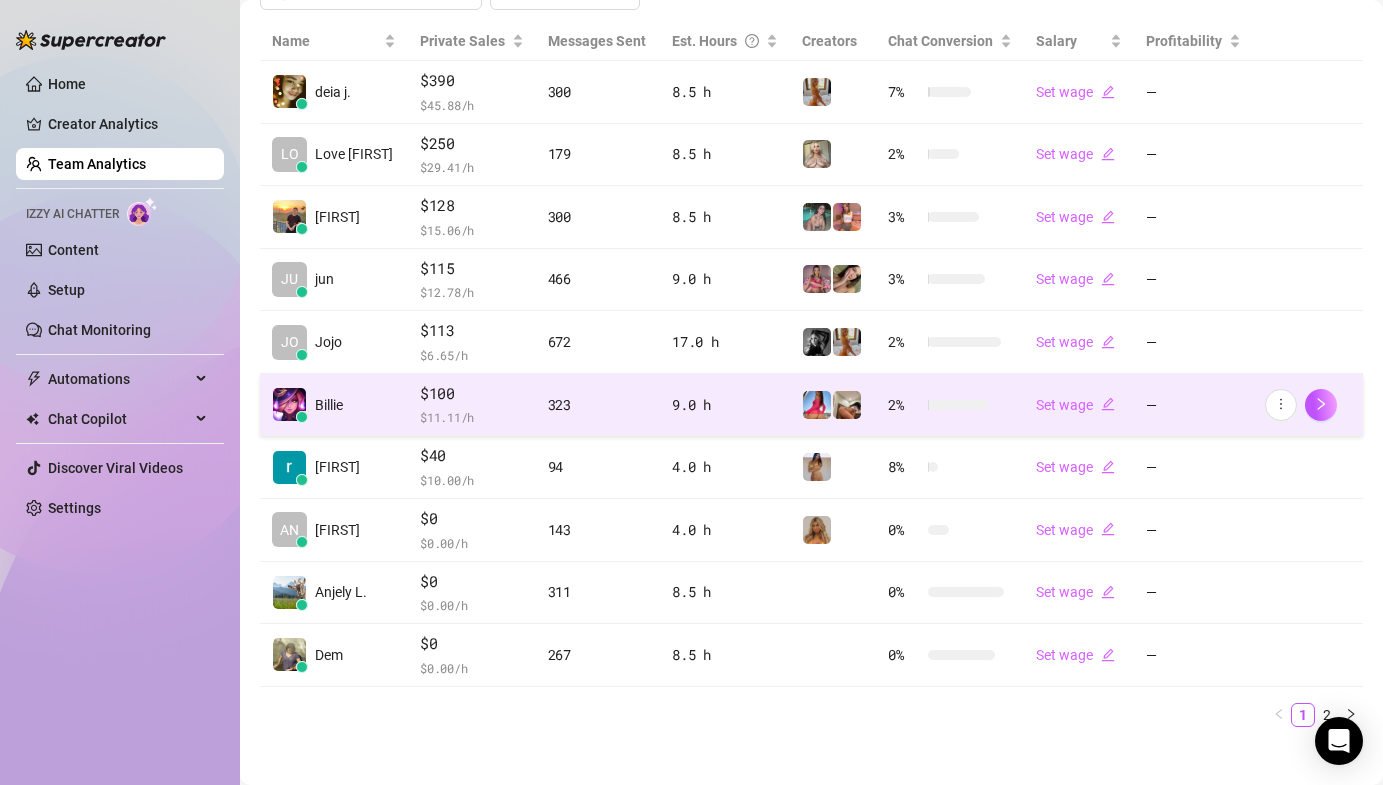 scroll, scrollTop: 454, scrollLeft: 0, axis: vertical 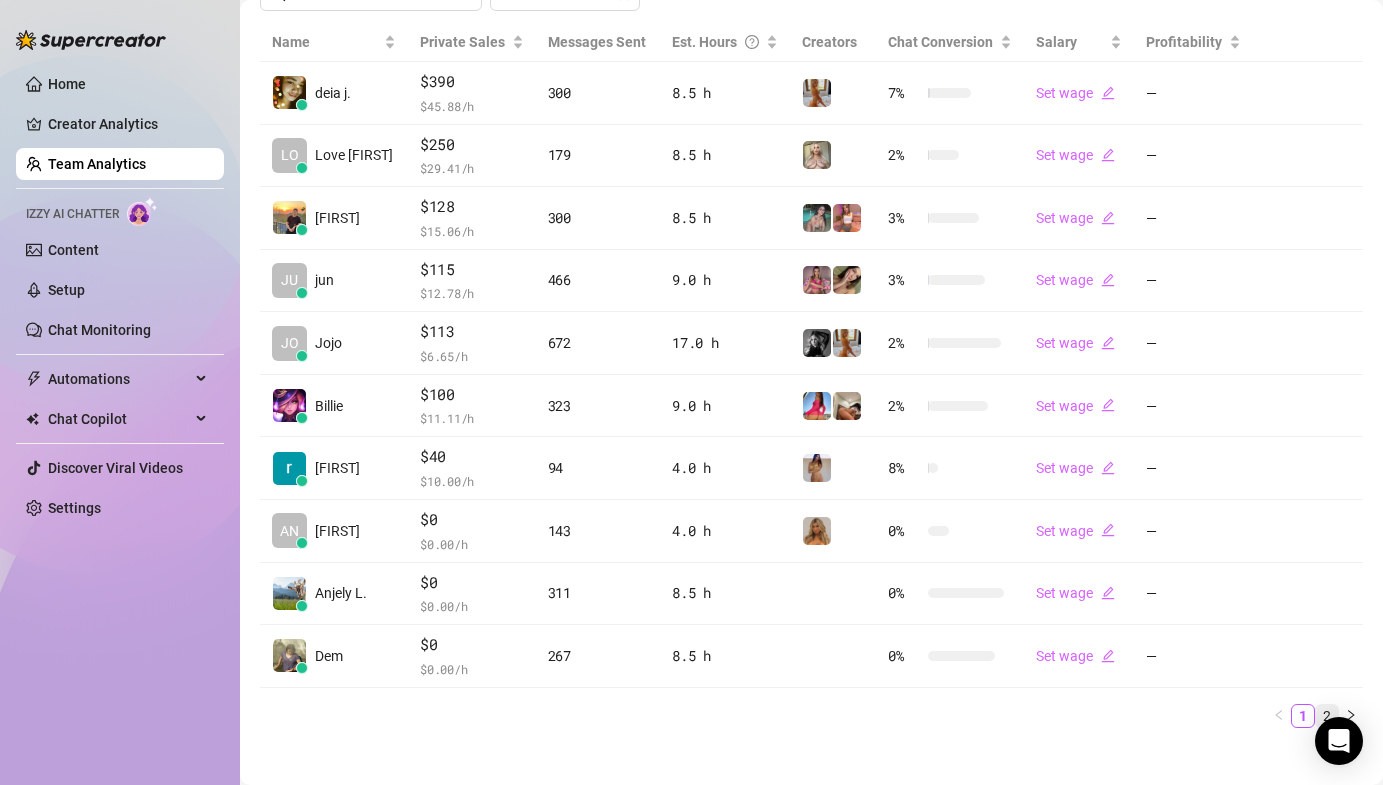 click on "2" at bounding box center [1327, 716] 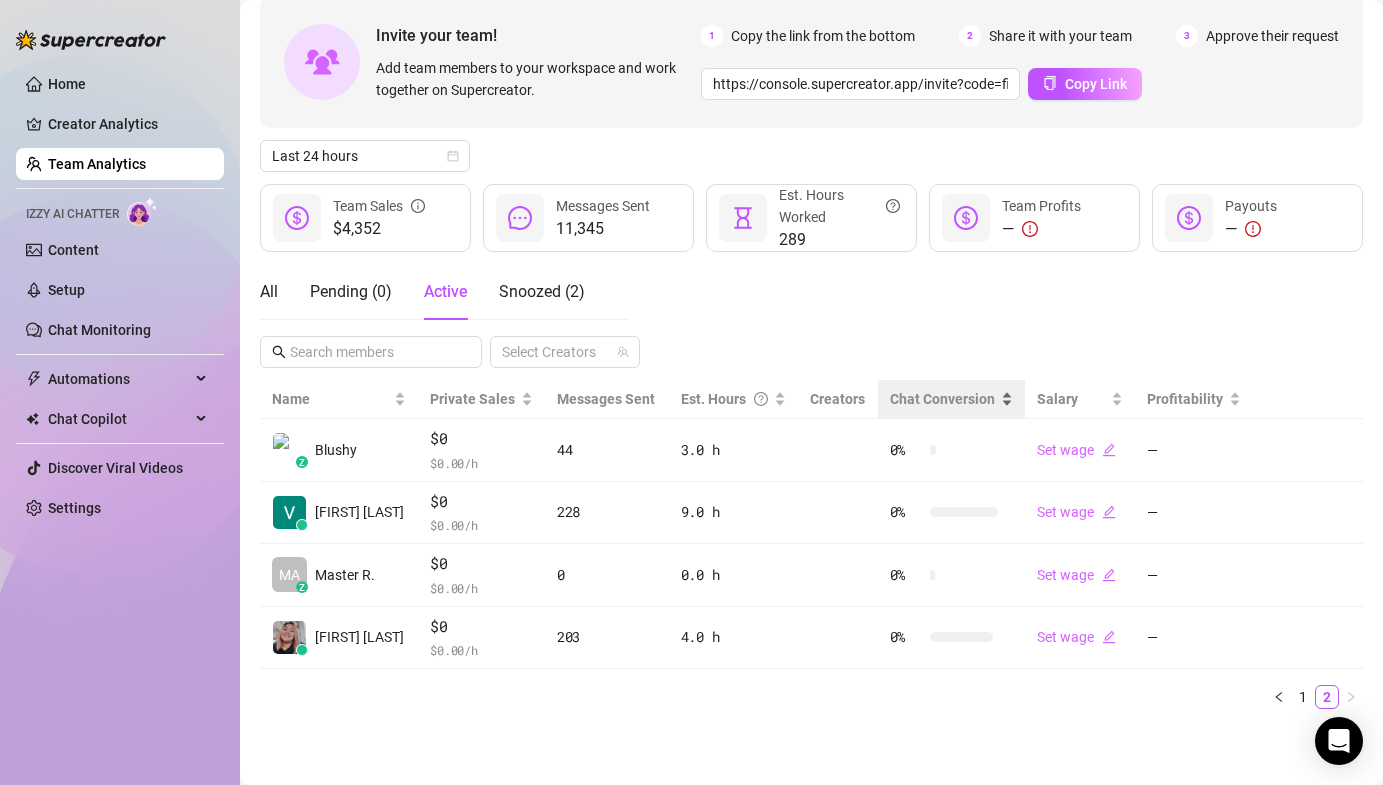 scroll, scrollTop: 34, scrollLeft: 0, axis: vertical 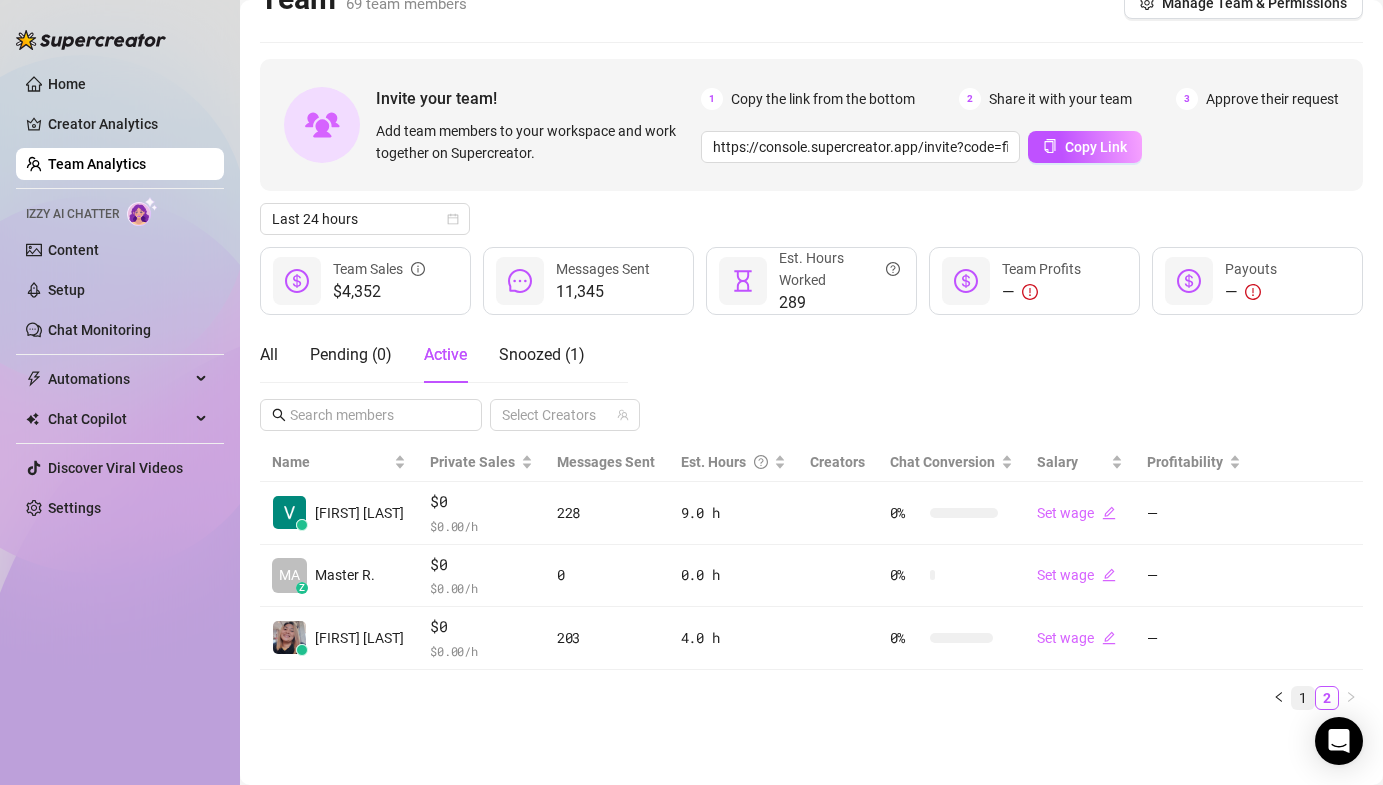 click on "1" at bounding box center (1303, 698) 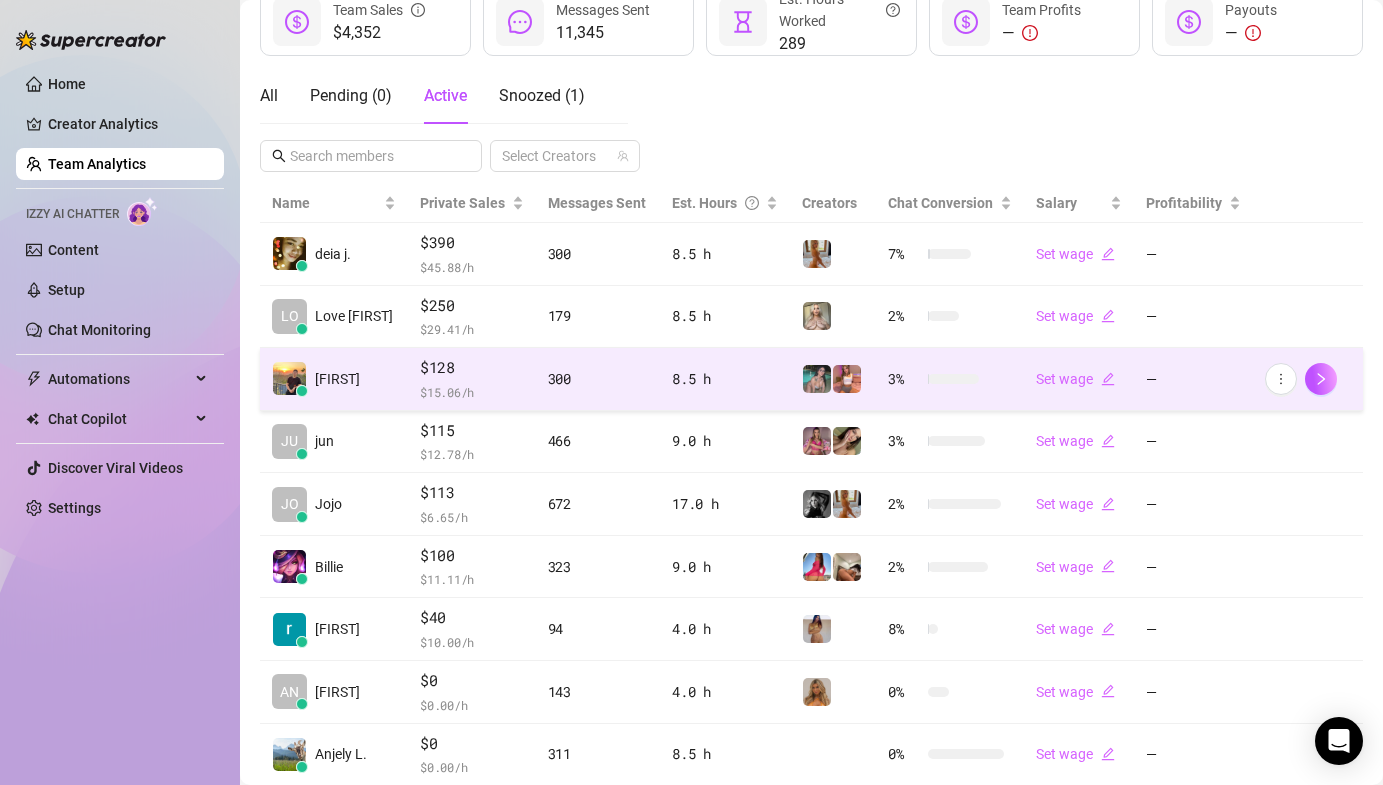 scroll, scrollTop: 293, scrollLeft: 0, axis: vertical 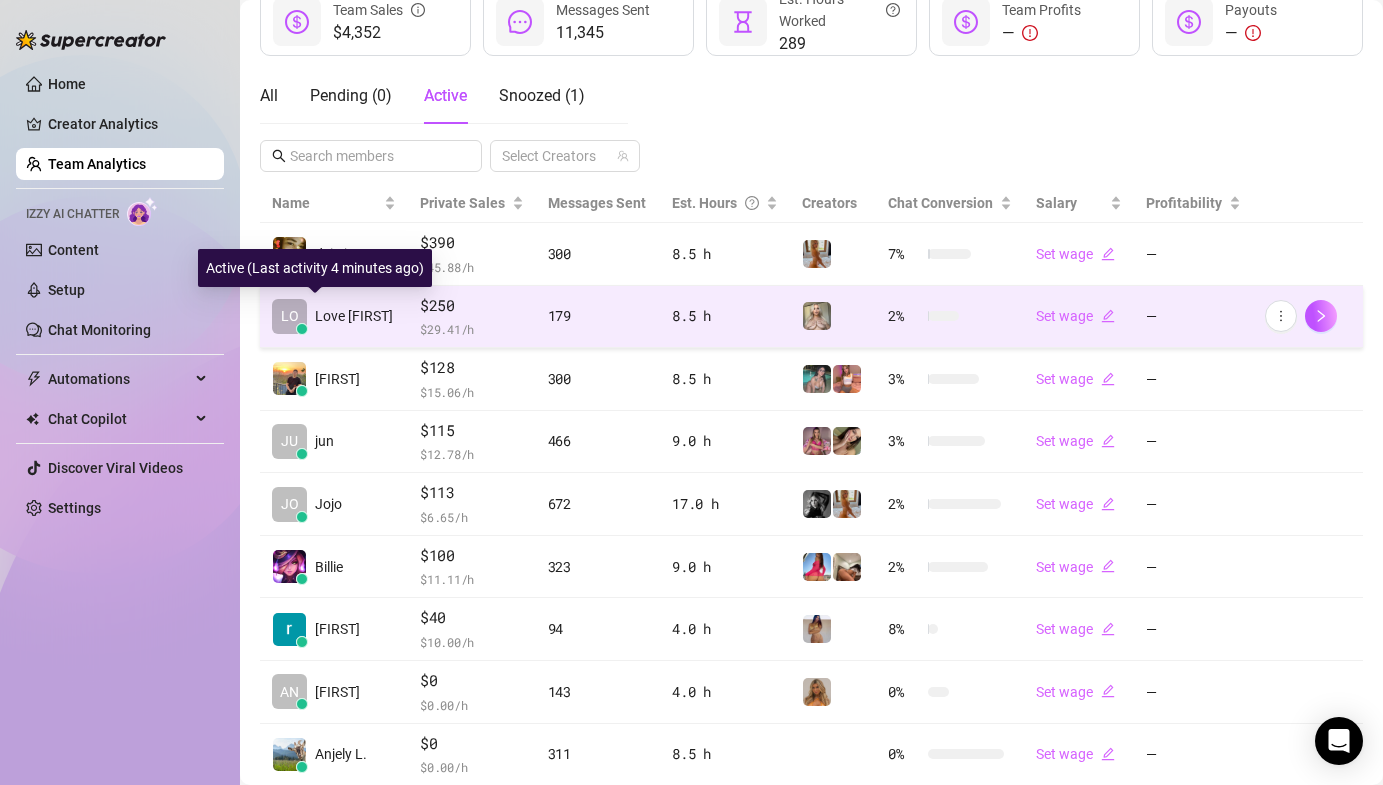 click on "LO" at bounding box center [290, 316] 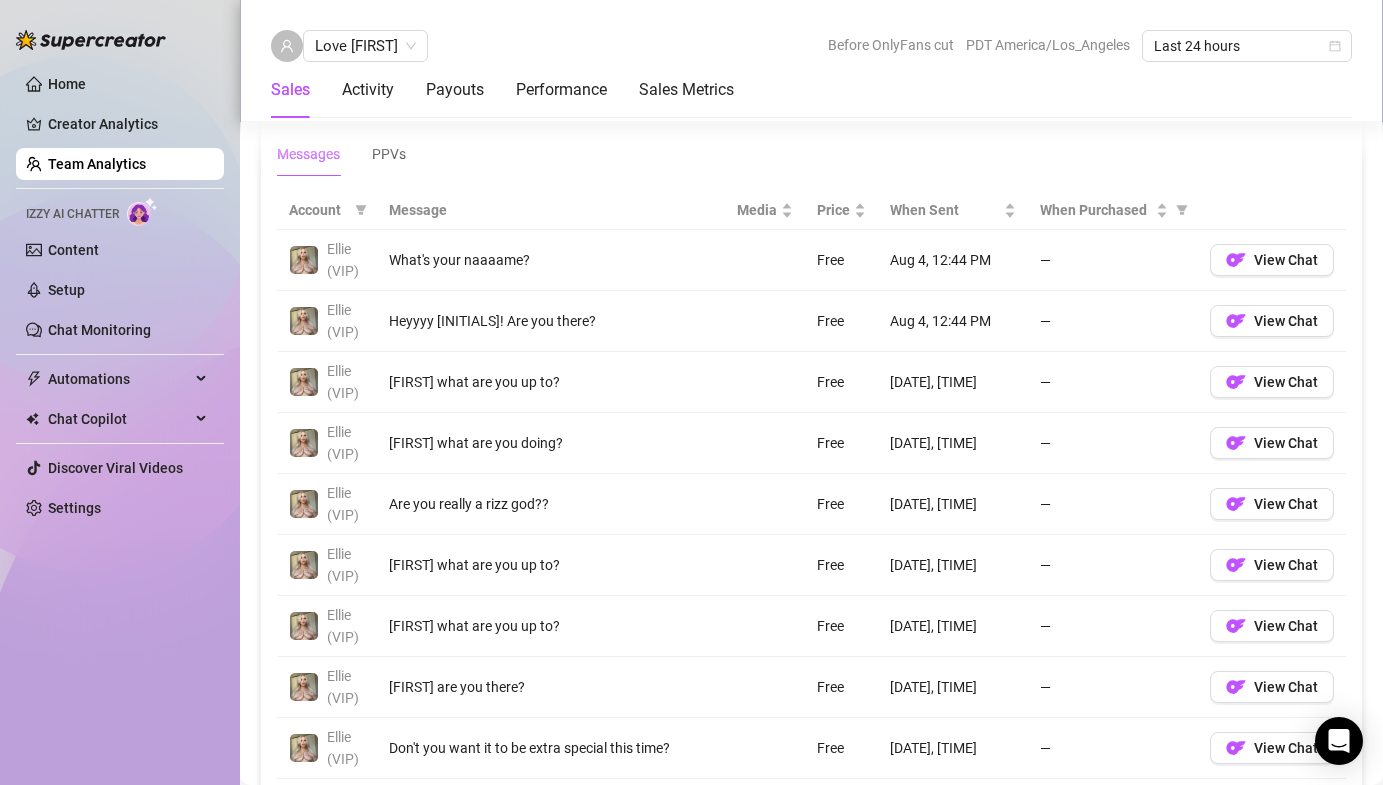 scroll, scrollTop: 1406, scrollLeft: 0, axis: vertical 